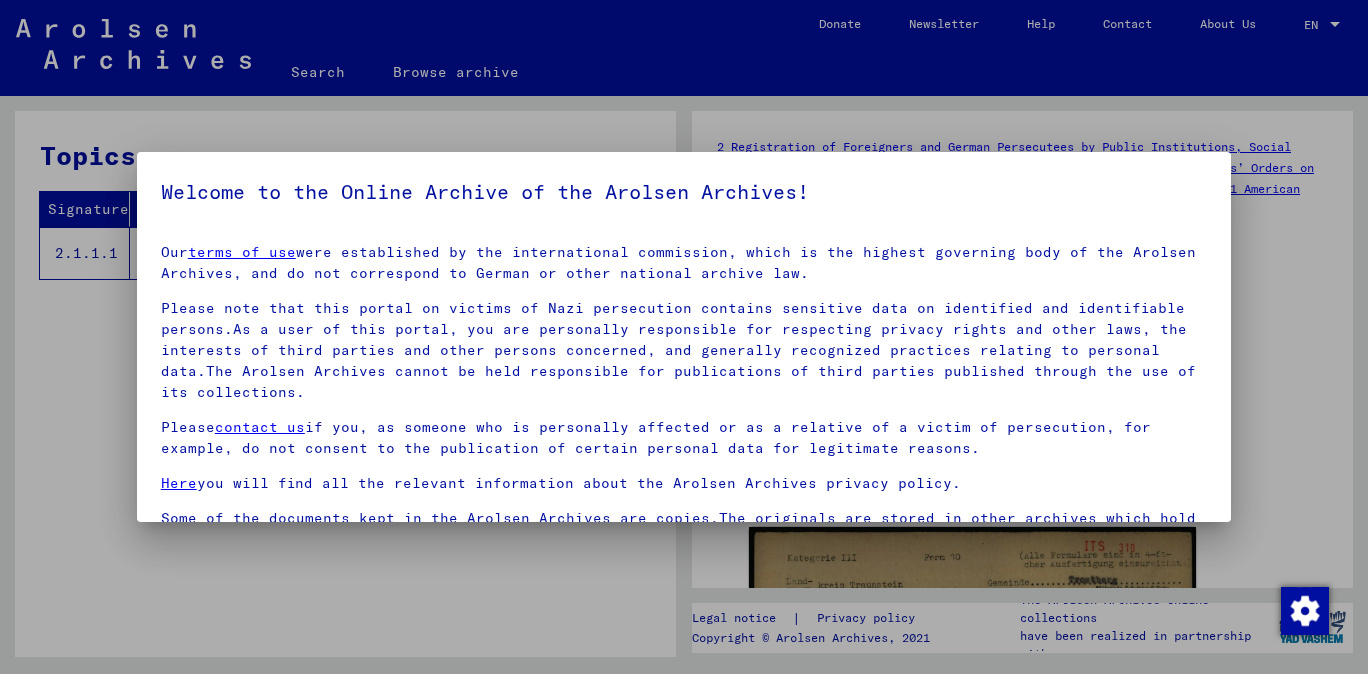 scroll, scrollTop: 0, scrollLeft: 0, axis: both 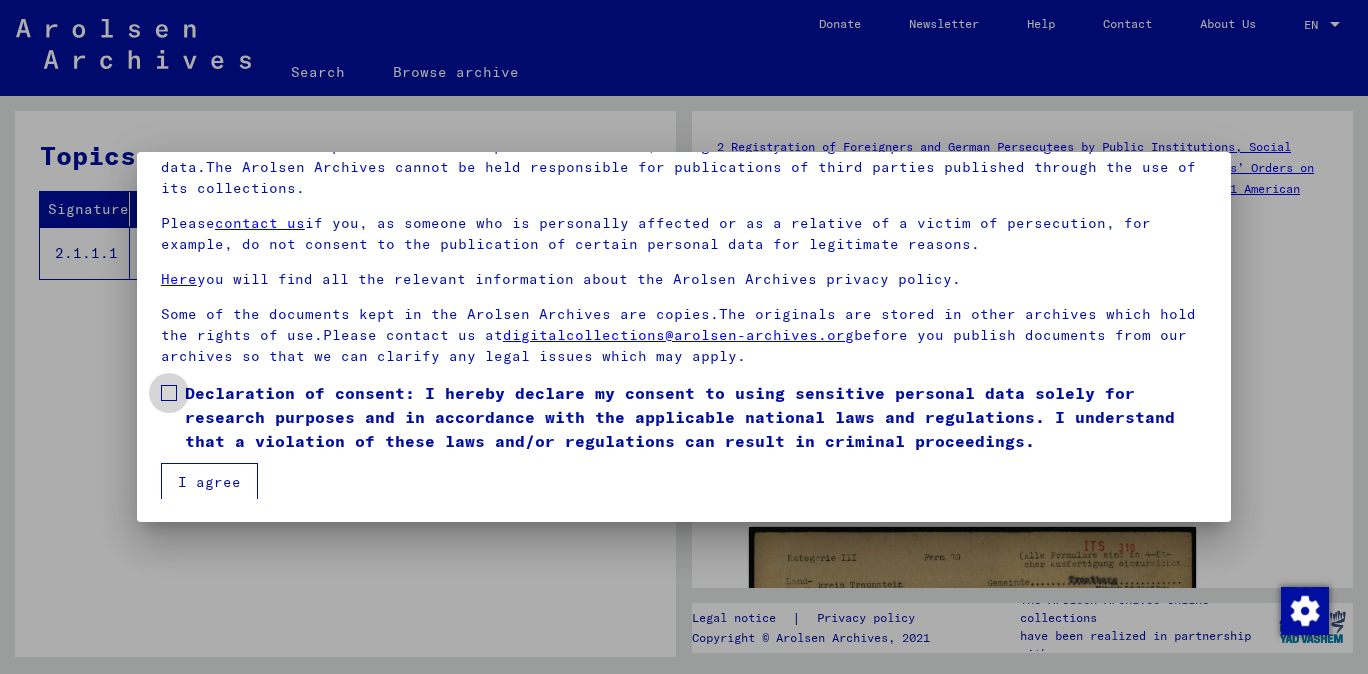 drag, startPoint x: 168, startPoint y: 391, endPoint x: 196, endPoint y: 440, distance: 56.435802 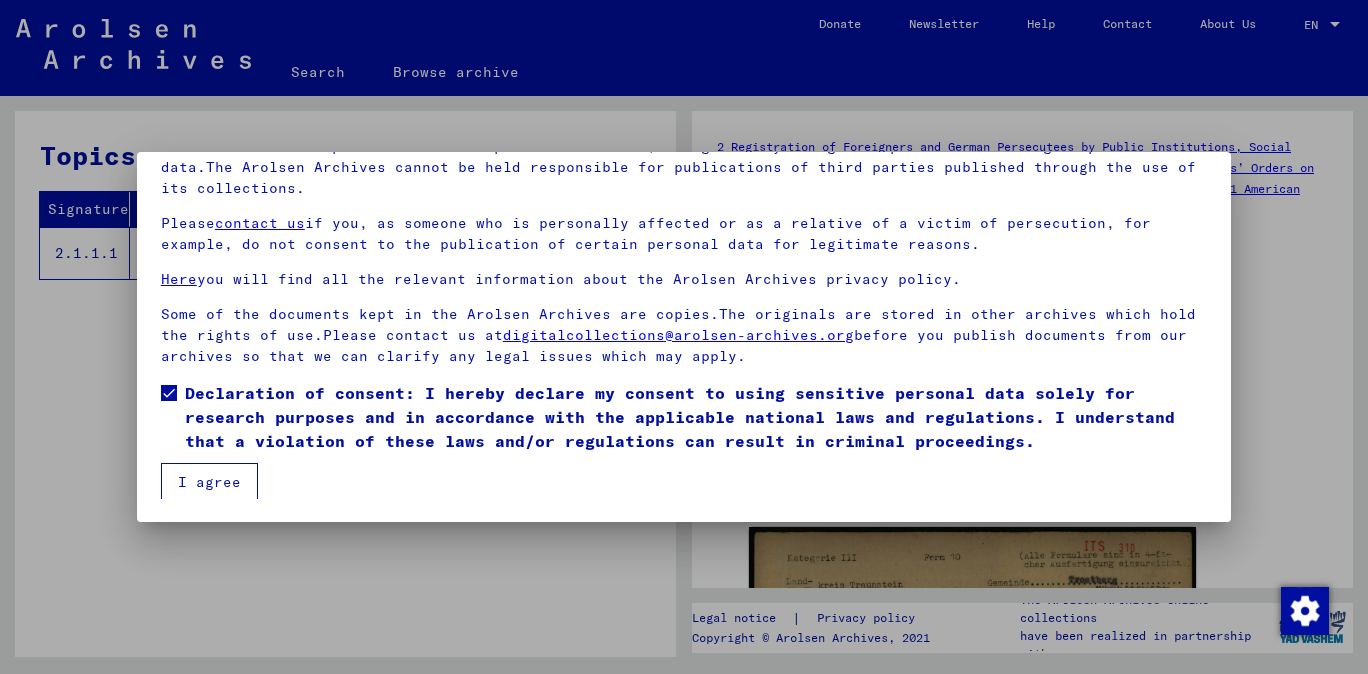 click on "I agree" at bounding box center [209, 482] 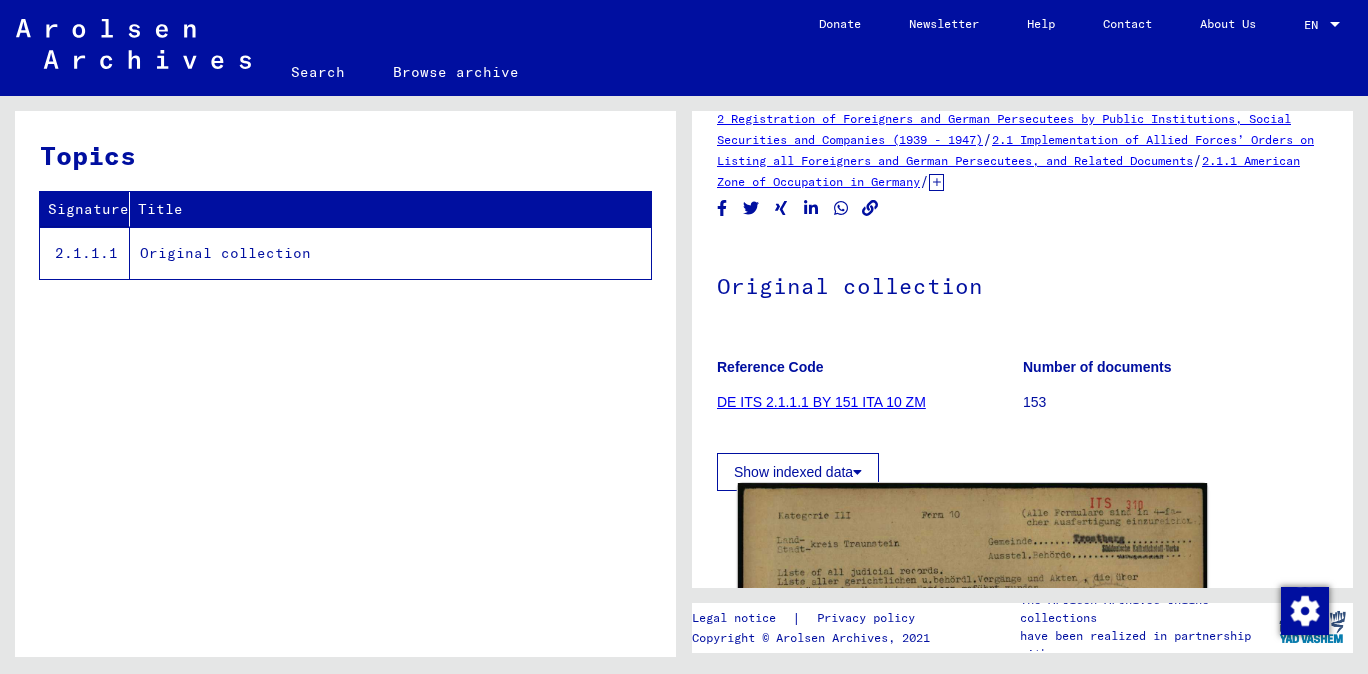 scroll, scrollTop: 0, scrollLeft: 0, axis: both 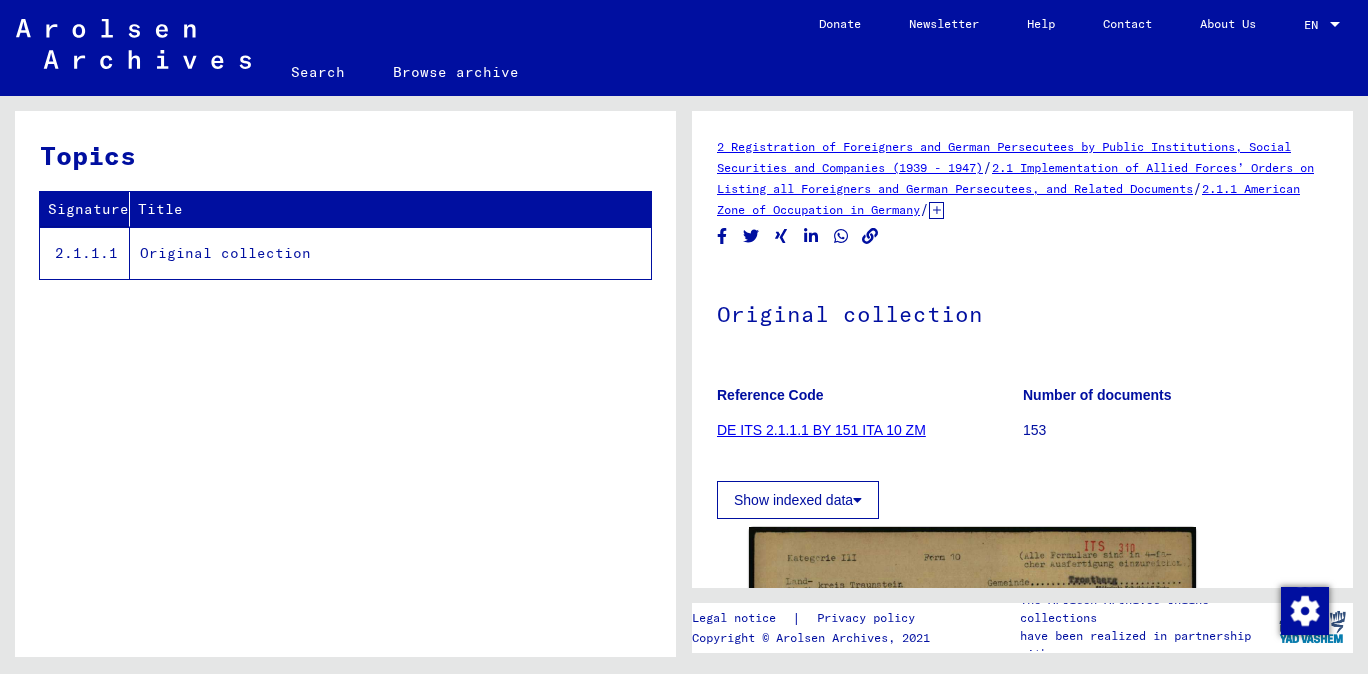 click on "DE ITS 2.1.1.1 BY 151 ITA 10 ZM" 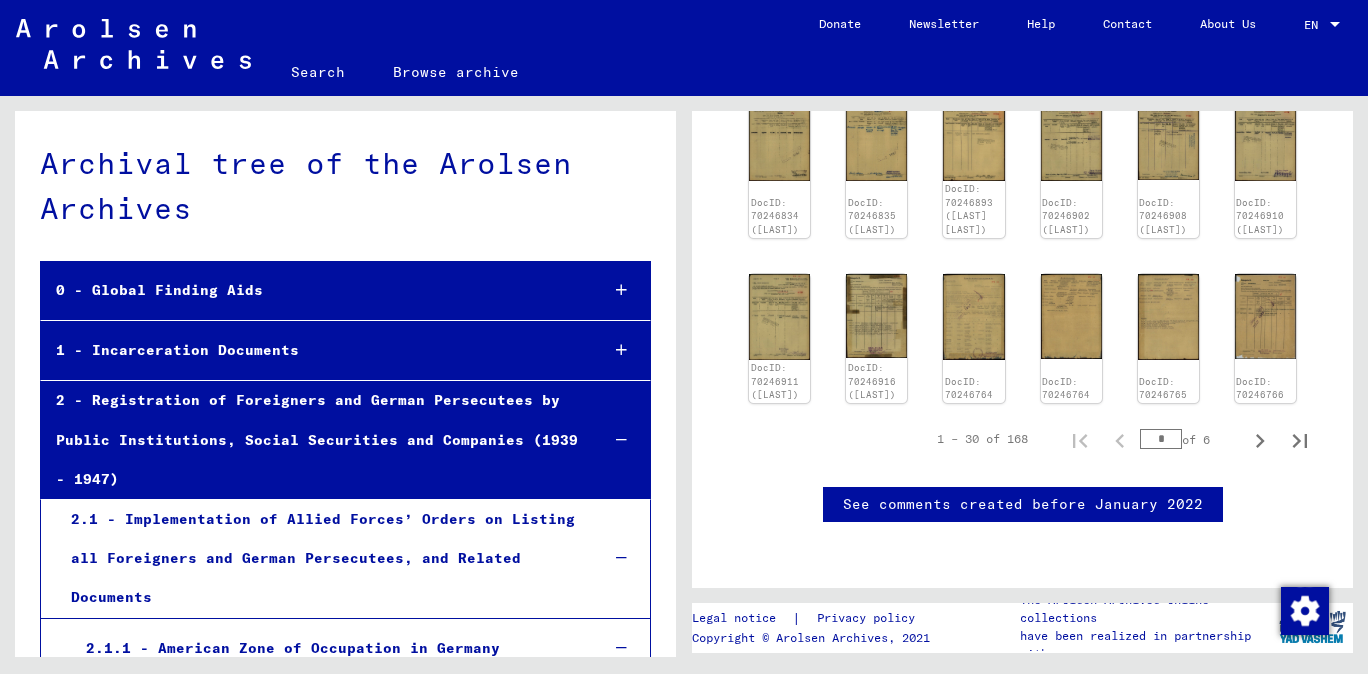 scroll, scrollTop: 1062, scrollLeft: 0, axis: vertical 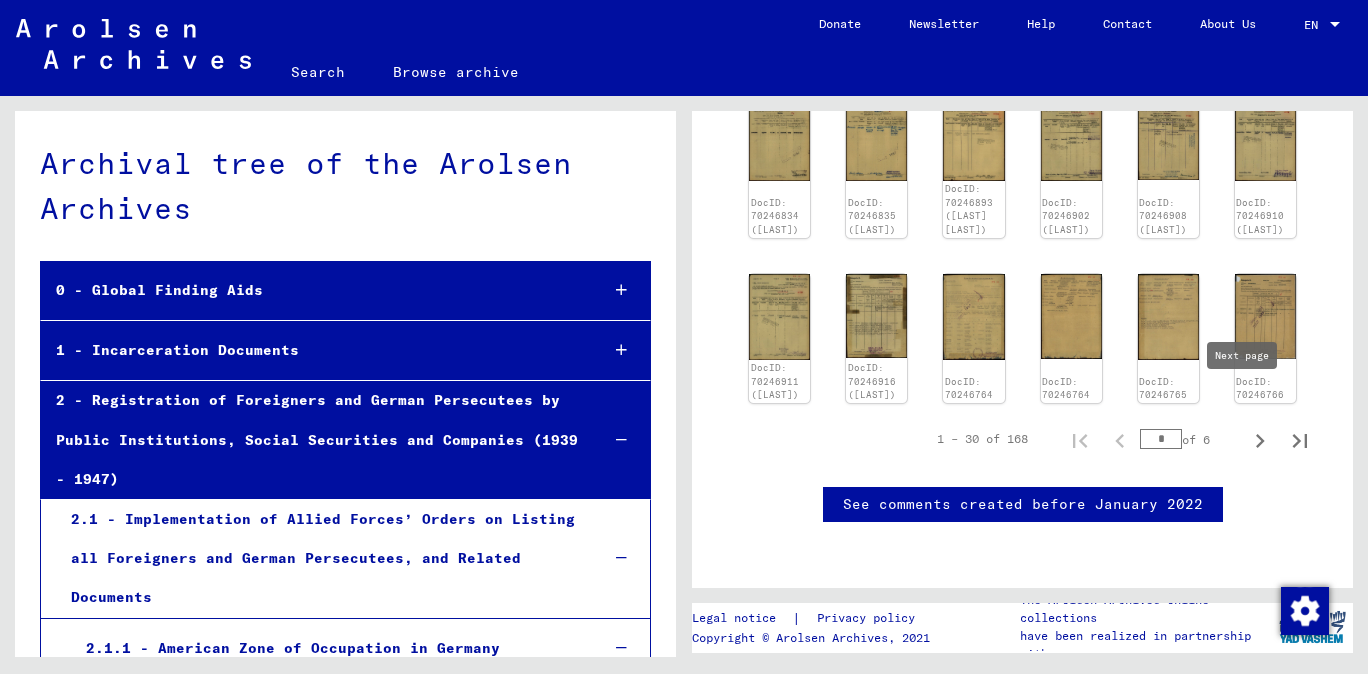 click 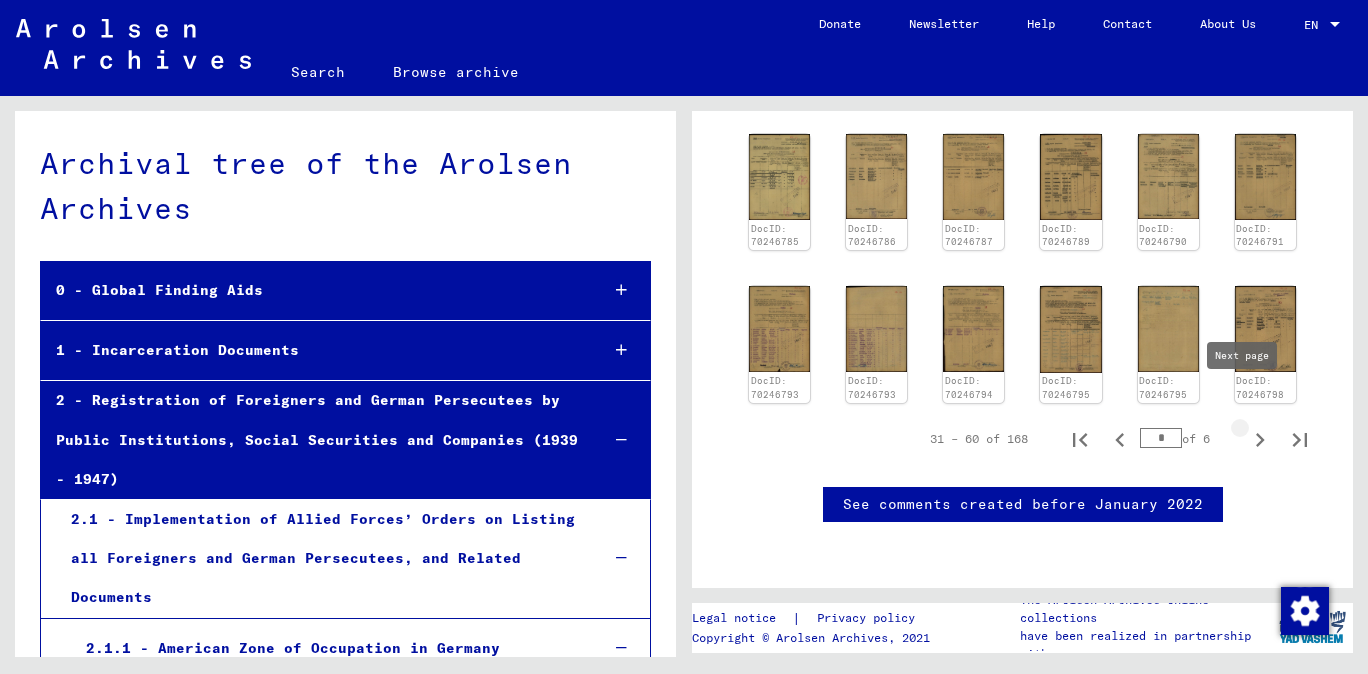 type on "*" 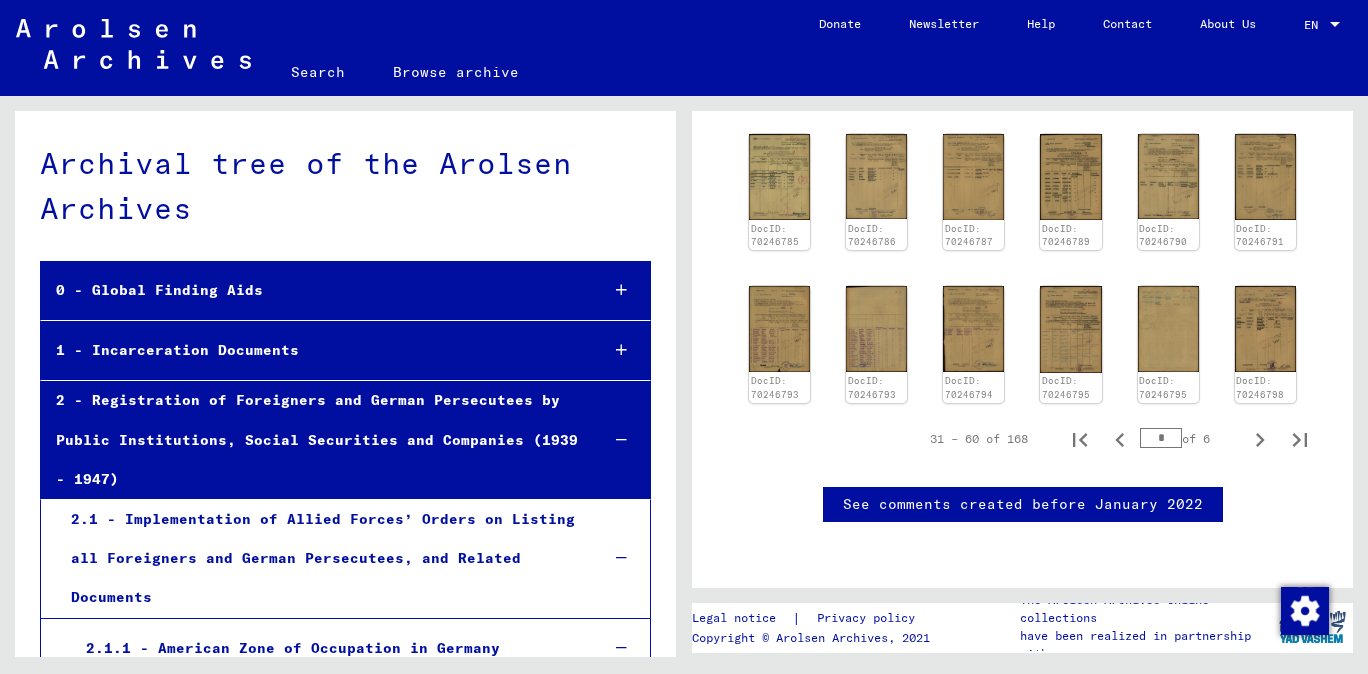 scroll, scrollTop: 1022, scrollLeft: 0, axis: vertical 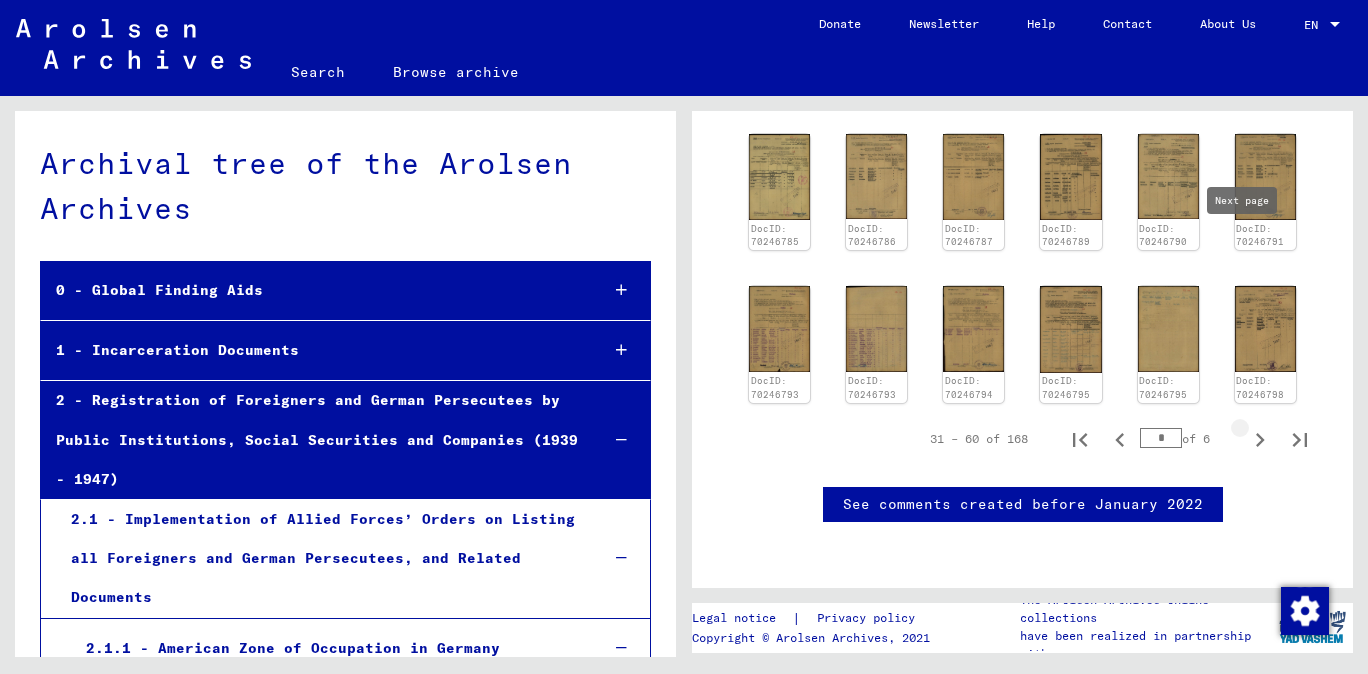 click 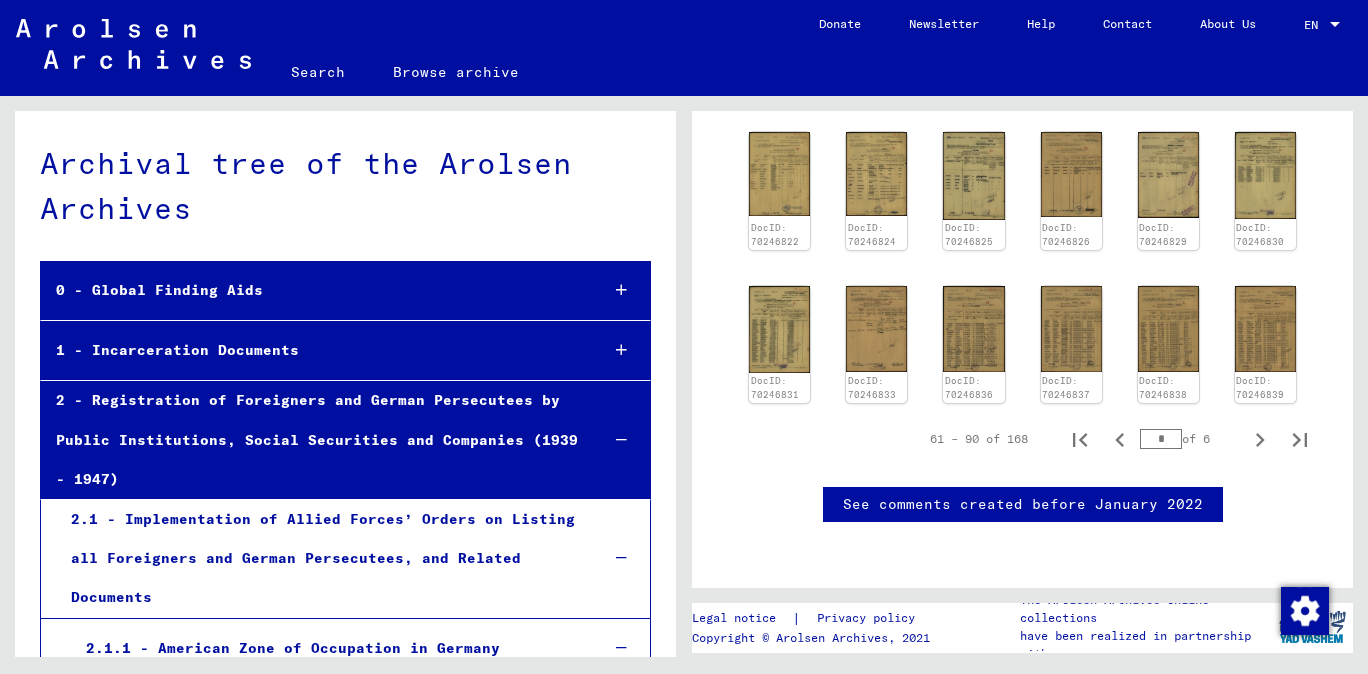 scroll, scrollTop: 995, scrollLeft: 0, axis: vertical 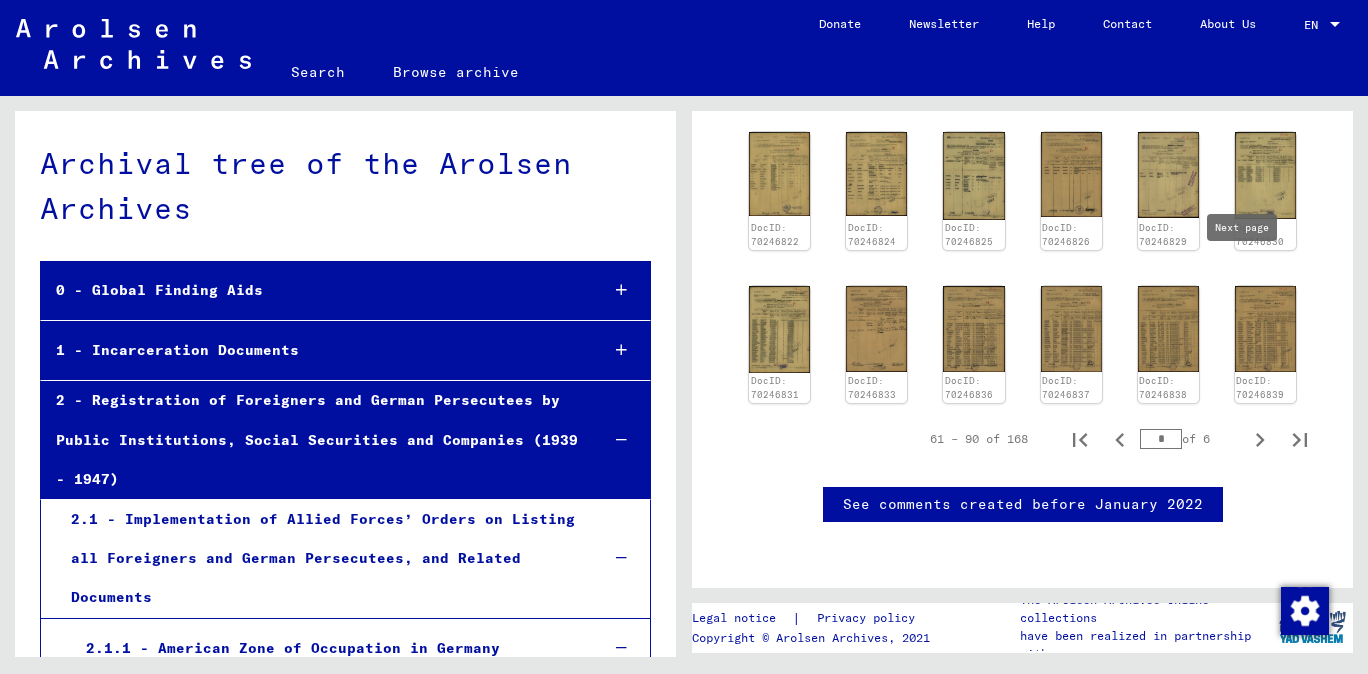 click 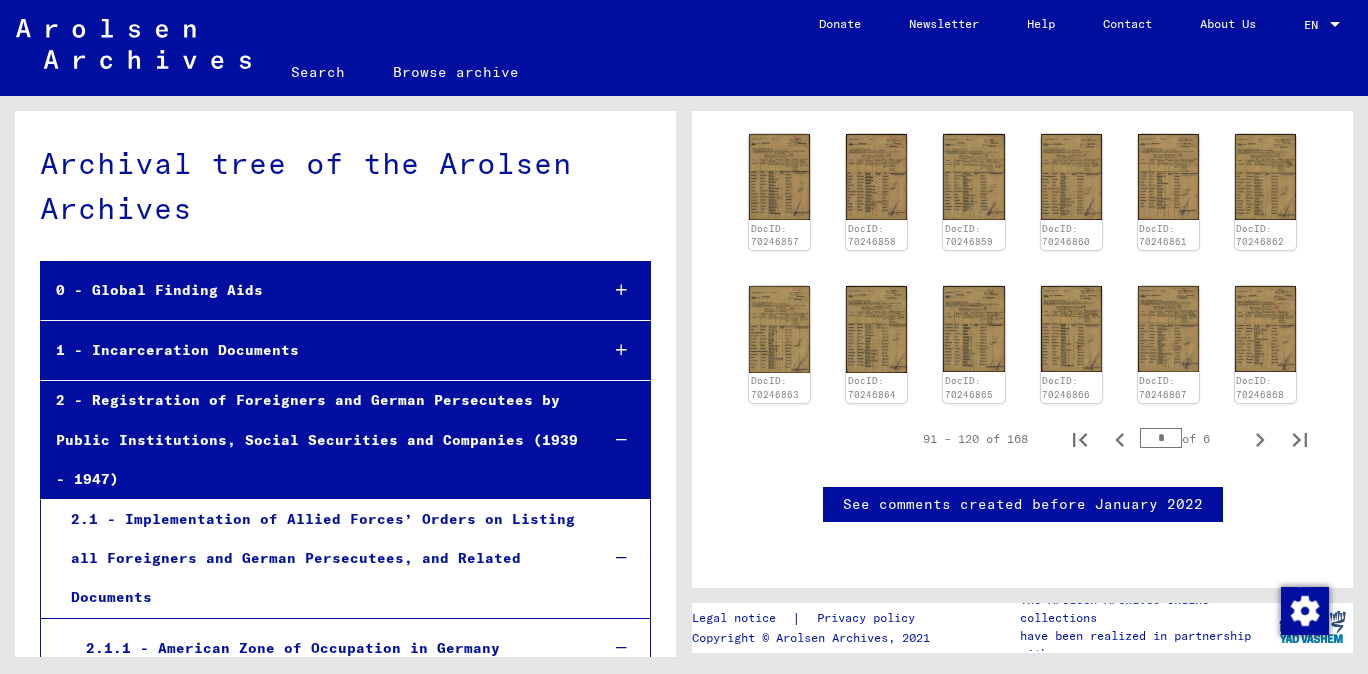 scroll, scrollTop: 969, scrollLeft: 0, axis: vertical 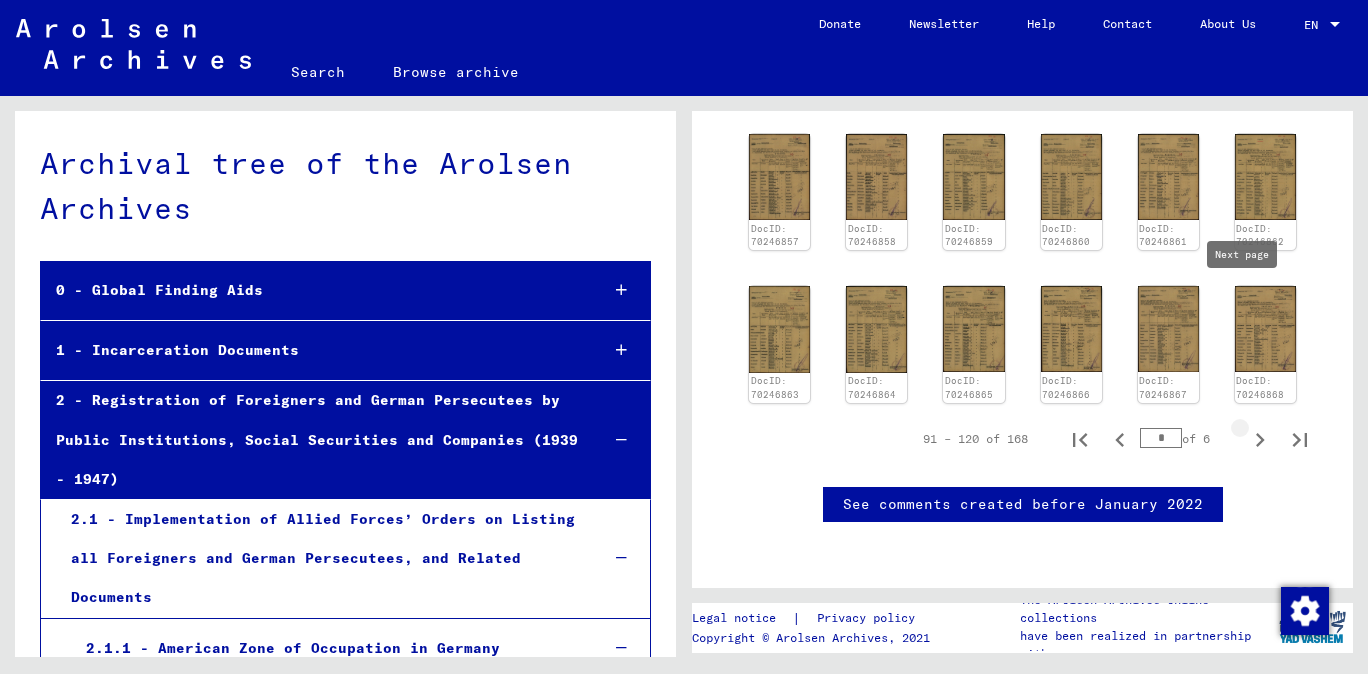 click 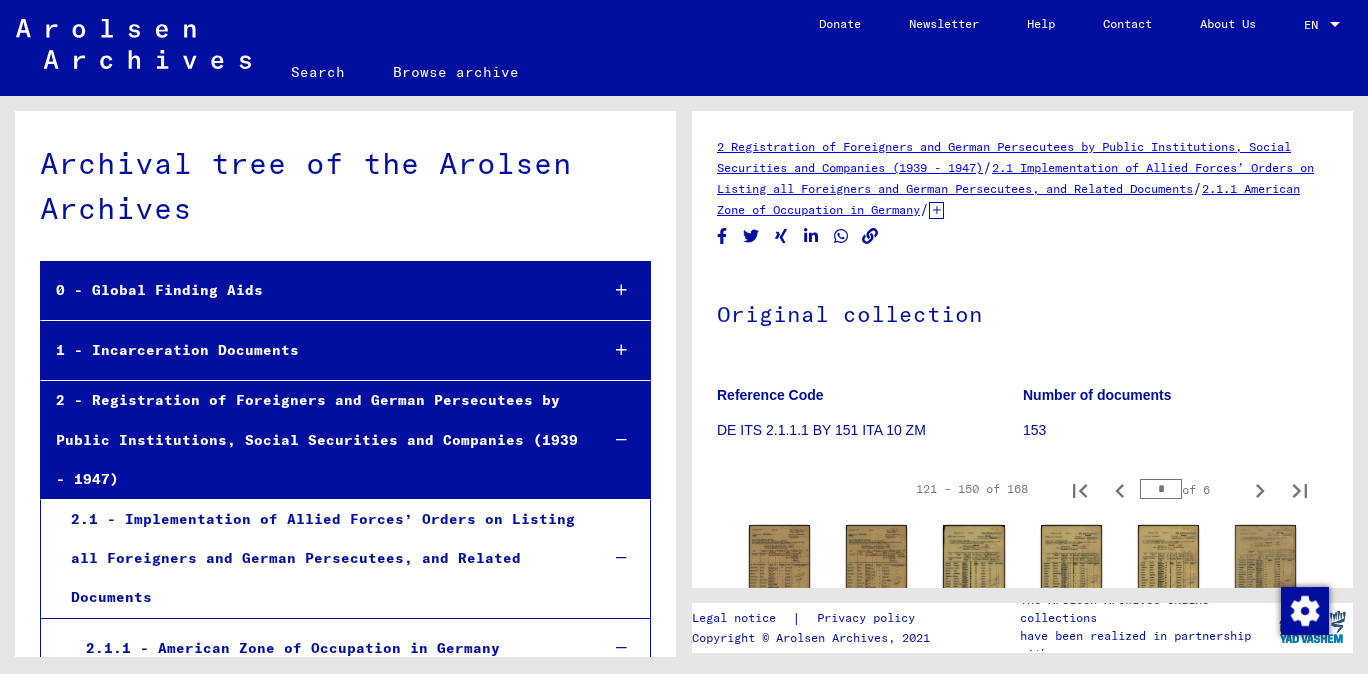 scroll, scrollTop: 440, scrollLeft: 0, axis: vertical 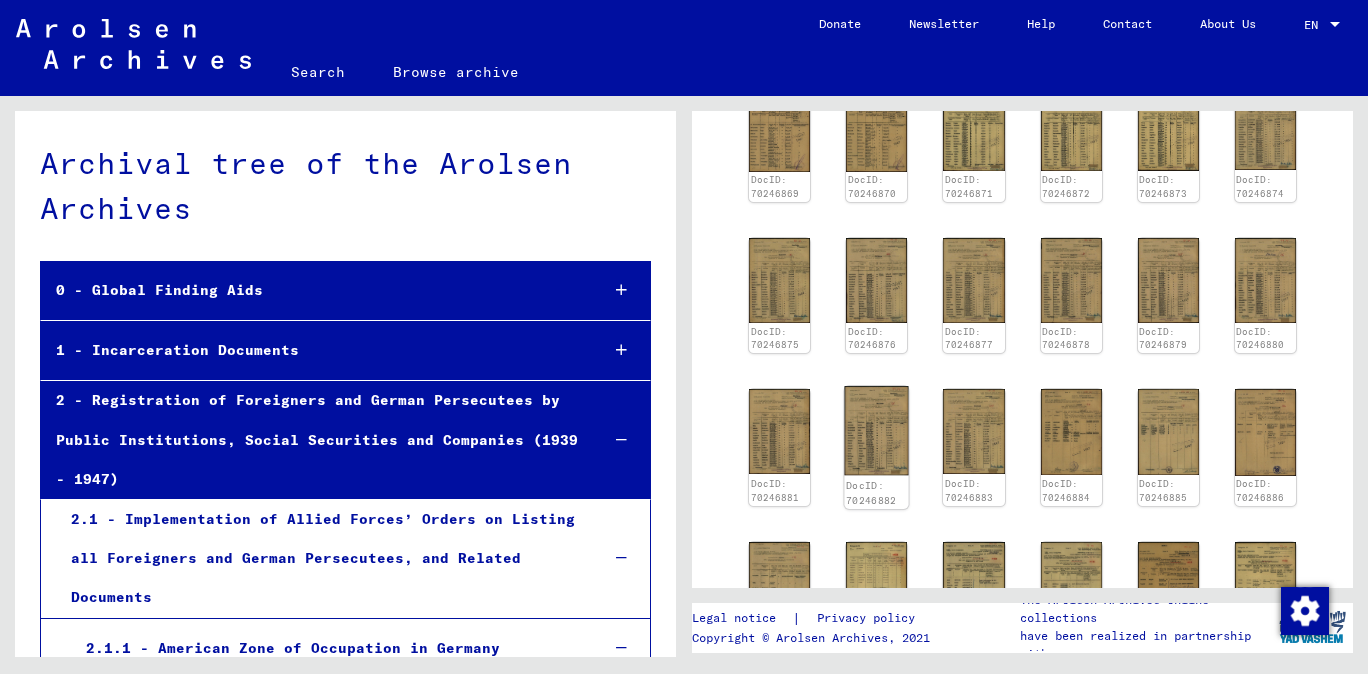click 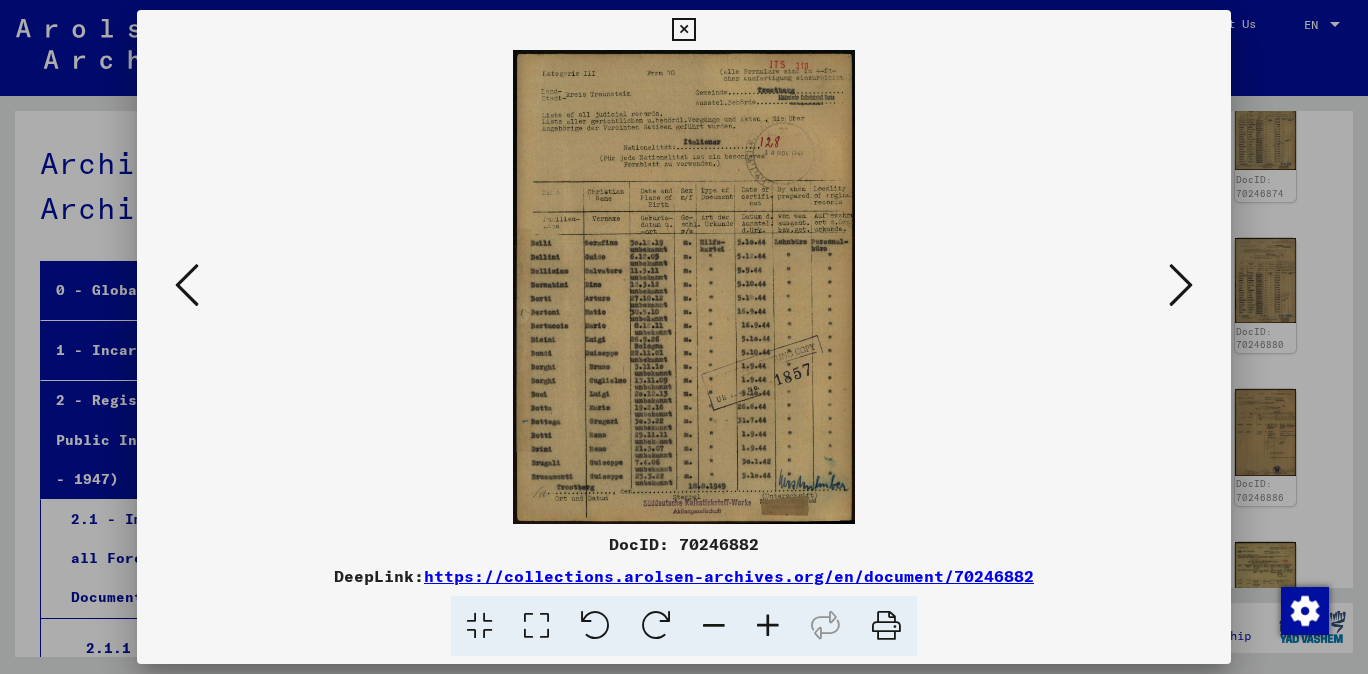 click at bounding box center (768, 626) 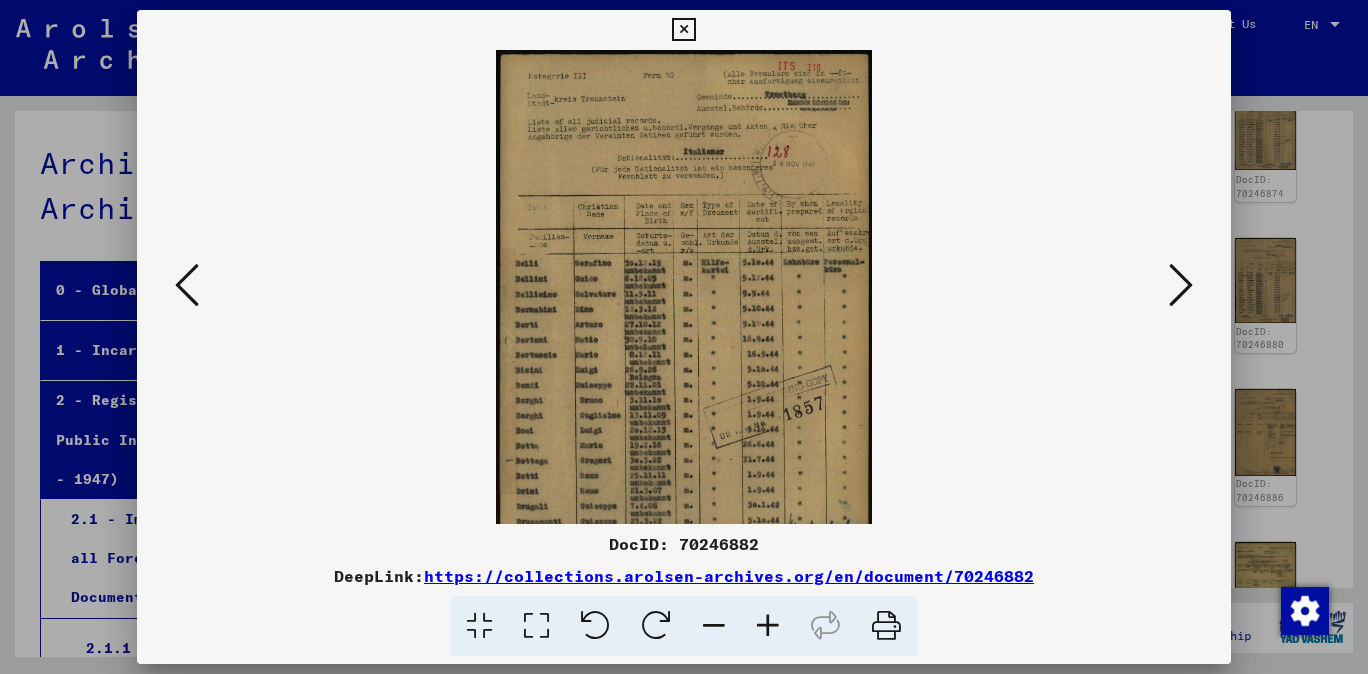 click at bounding box center (768, 626) 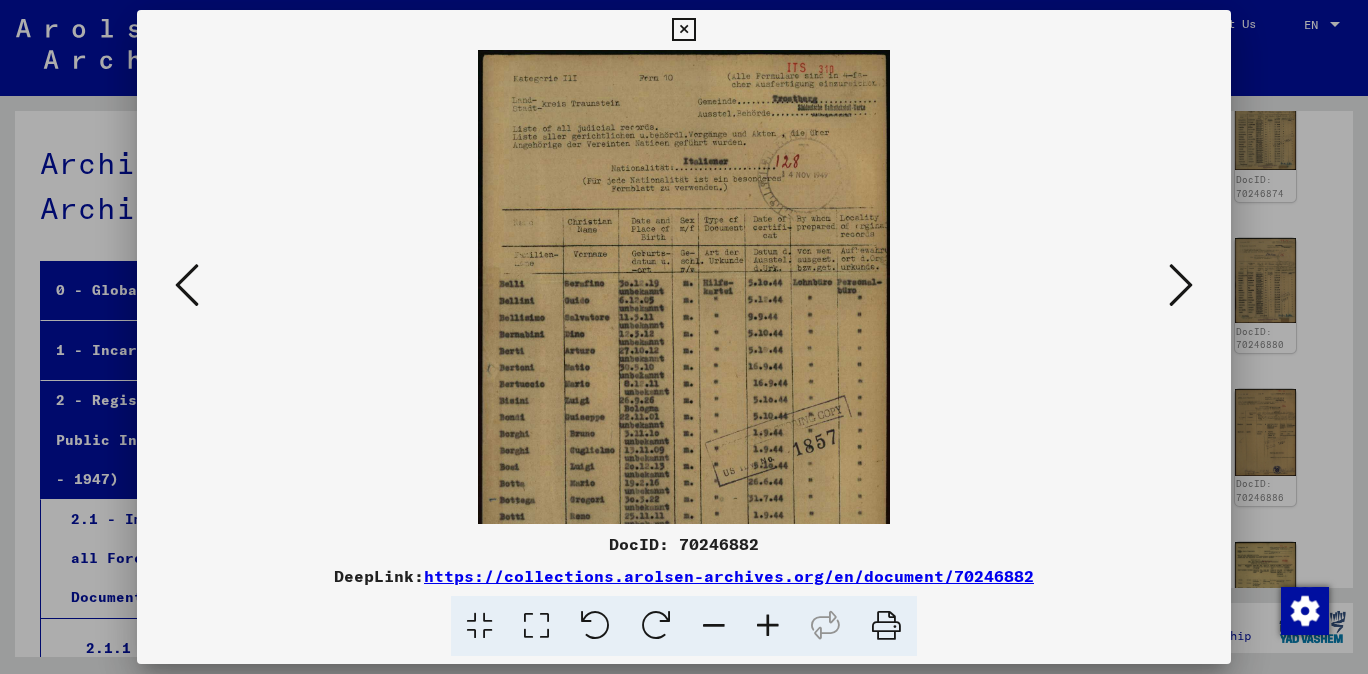 click at bounding box center [768, 626] 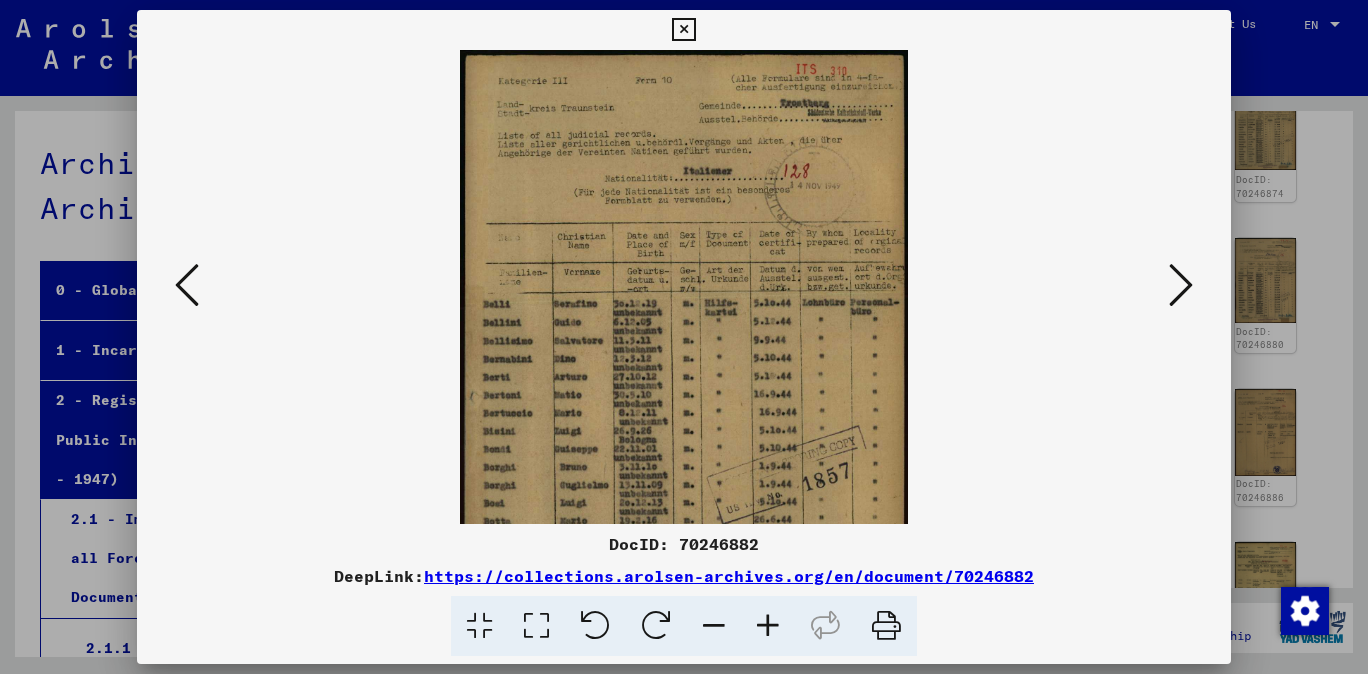 click at bounding box center [768, 626] 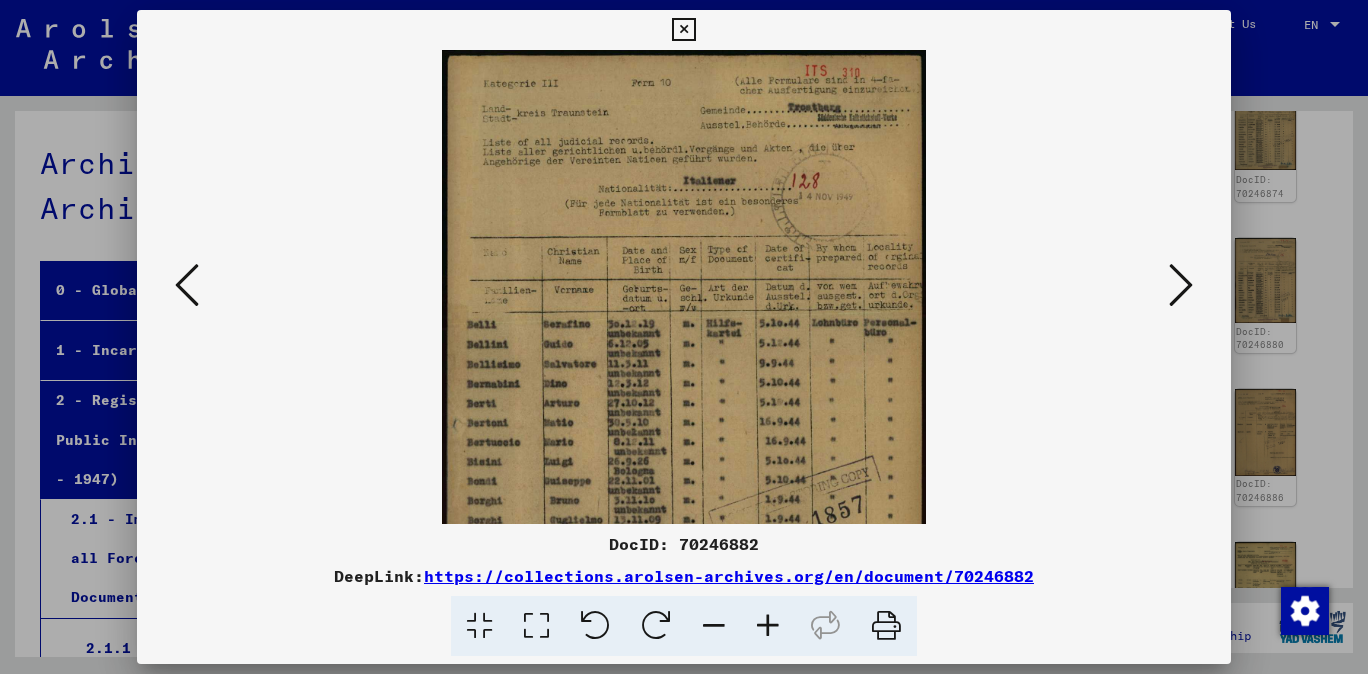 click at bounding box center [768, 626] 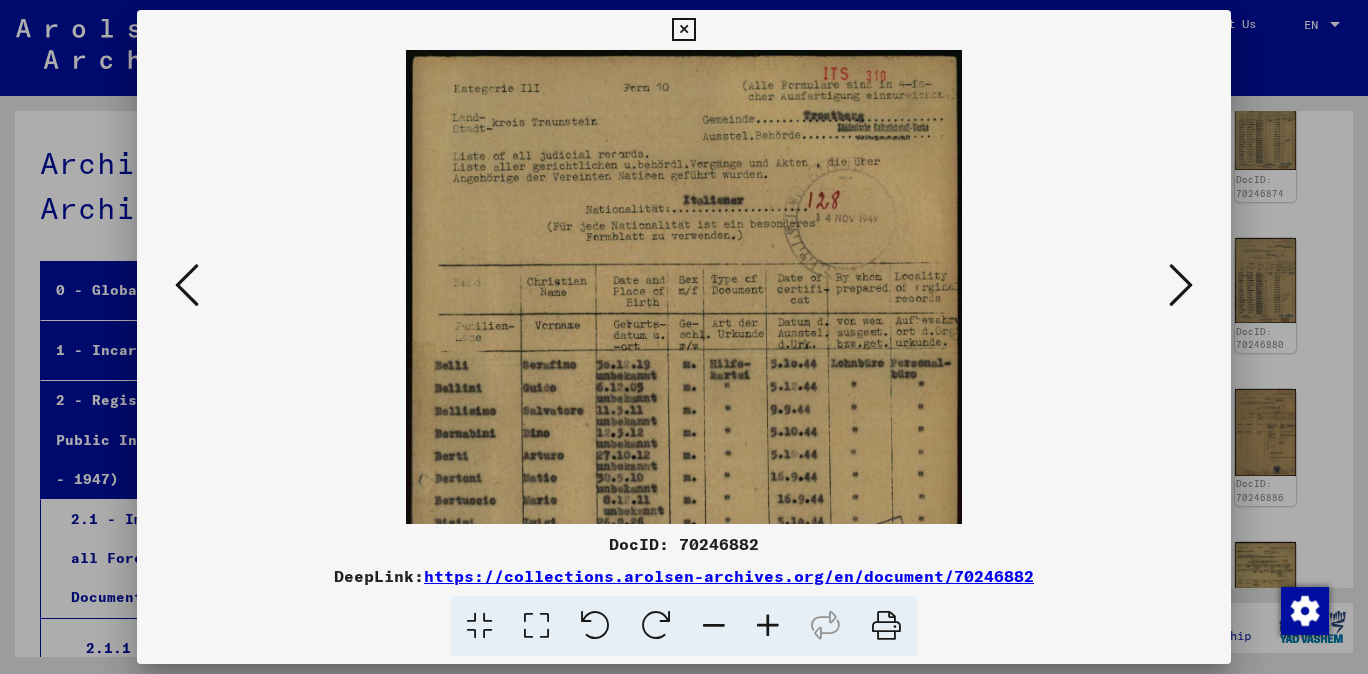 click at bounding box center [768, 626] 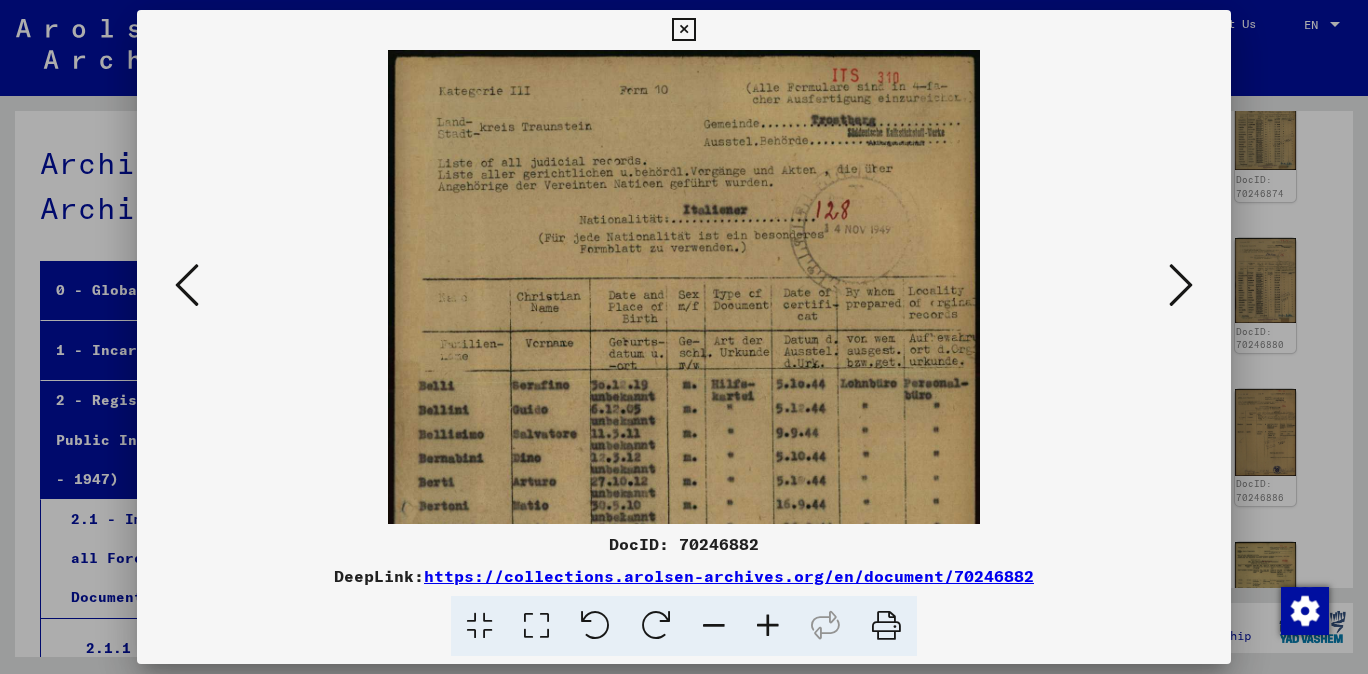 click at bounding box center (768, 626) 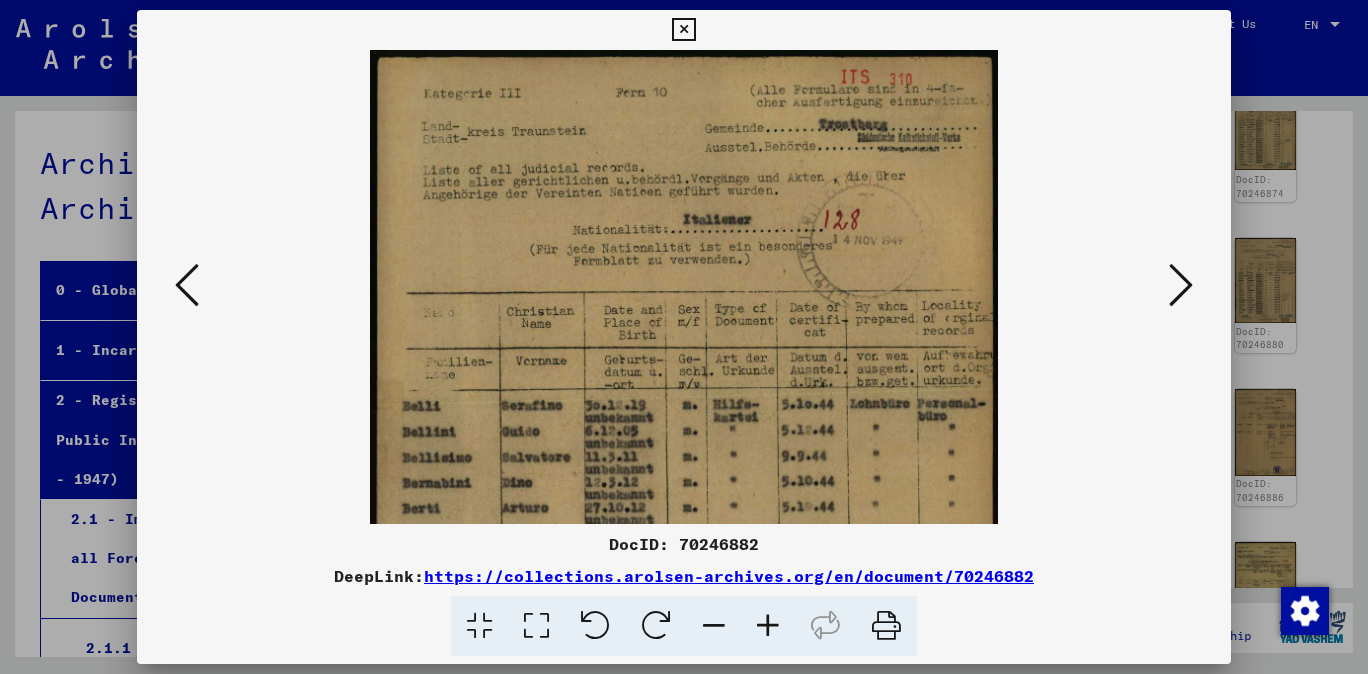 click at bounding box center [768, 626] 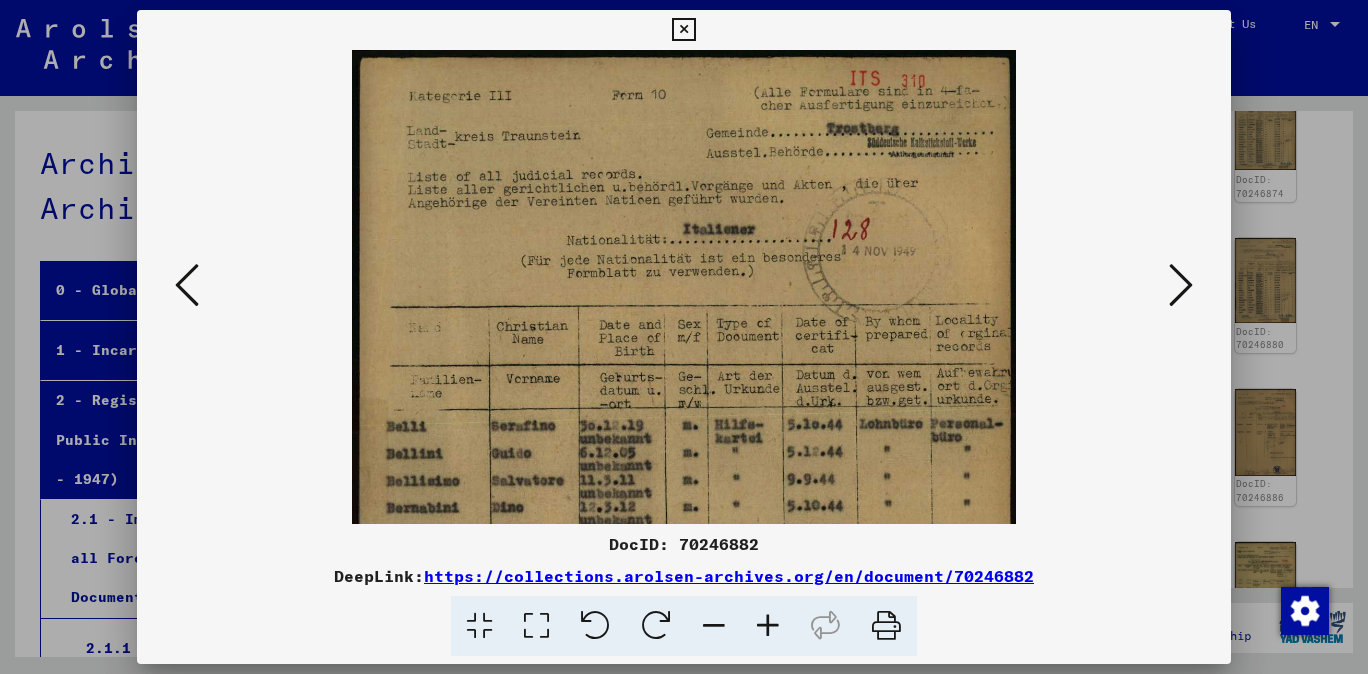 drag, startPoint x: 758, startPoint y: 610, endPoint x: 746, endPoint y: 471, distance: 139.51703 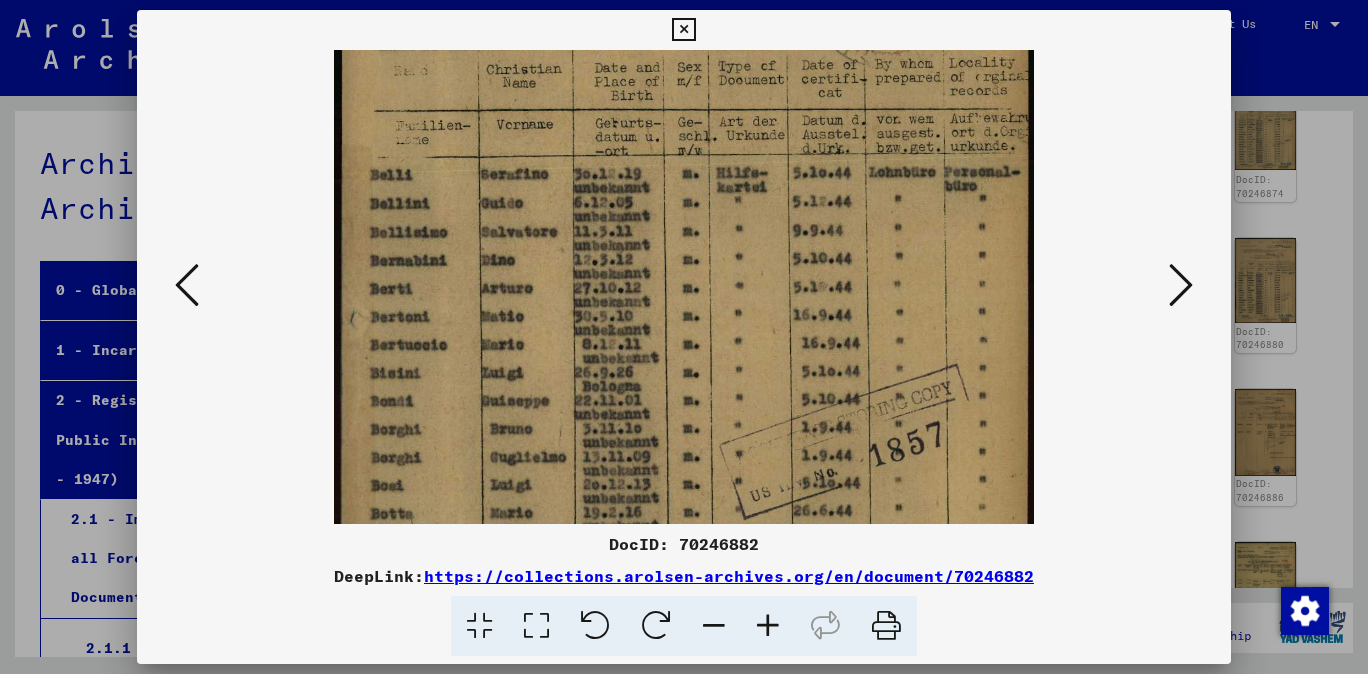 drag, startPoint x: 754, startPoint y: 438, endPoint x: 857, endPoint y: 161, distance: 295.53003 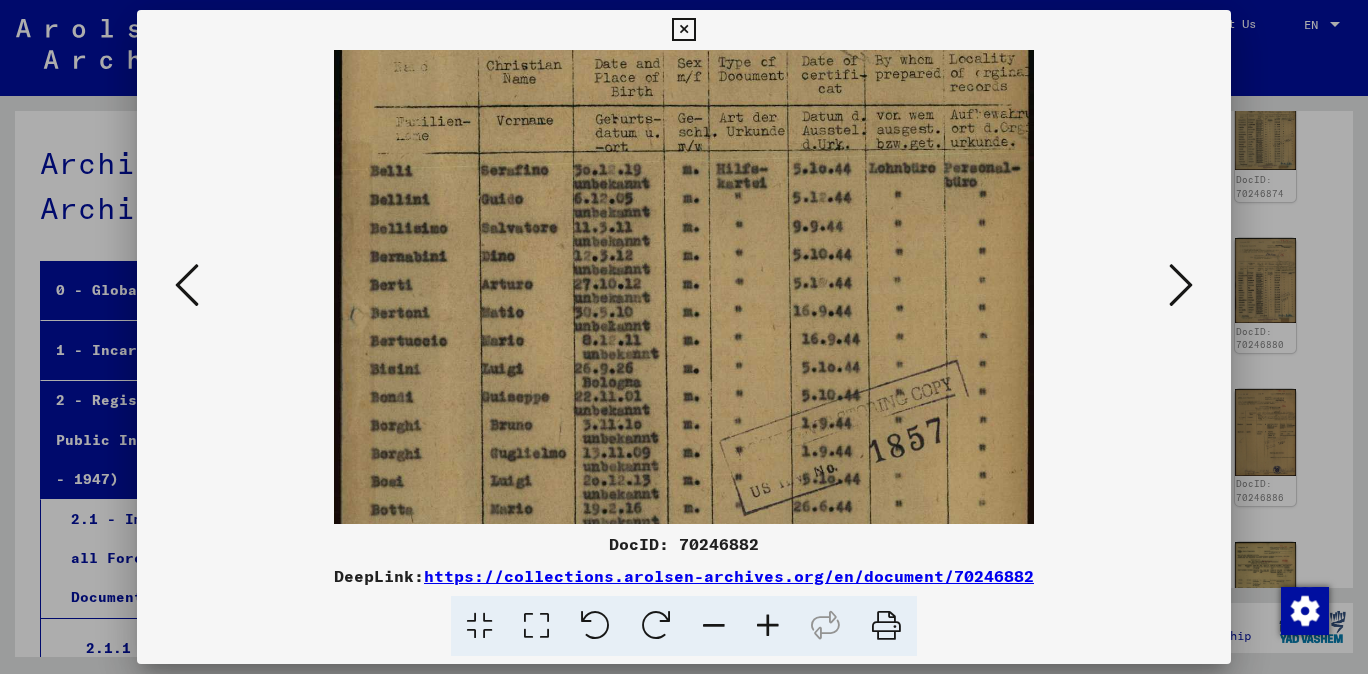 click at bounding box center [187, 285] 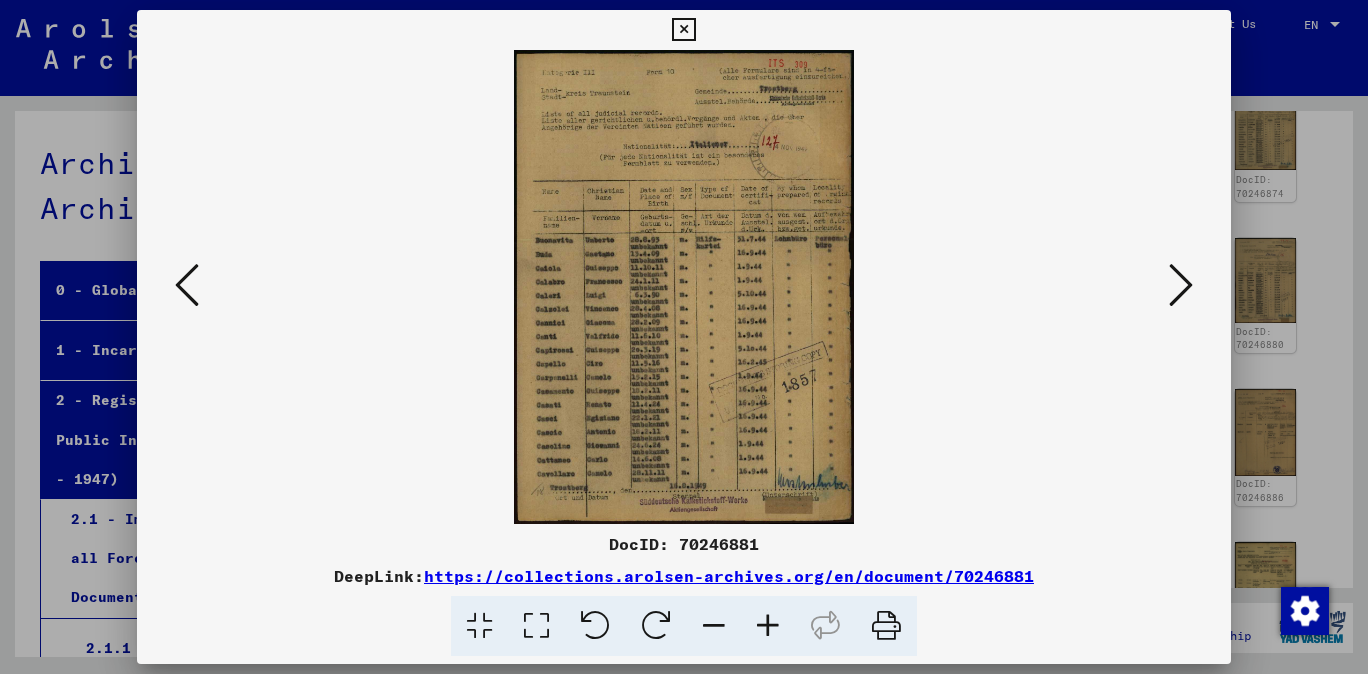 scroll, scrollTop: 0, scrollLeft: 0, axis: both 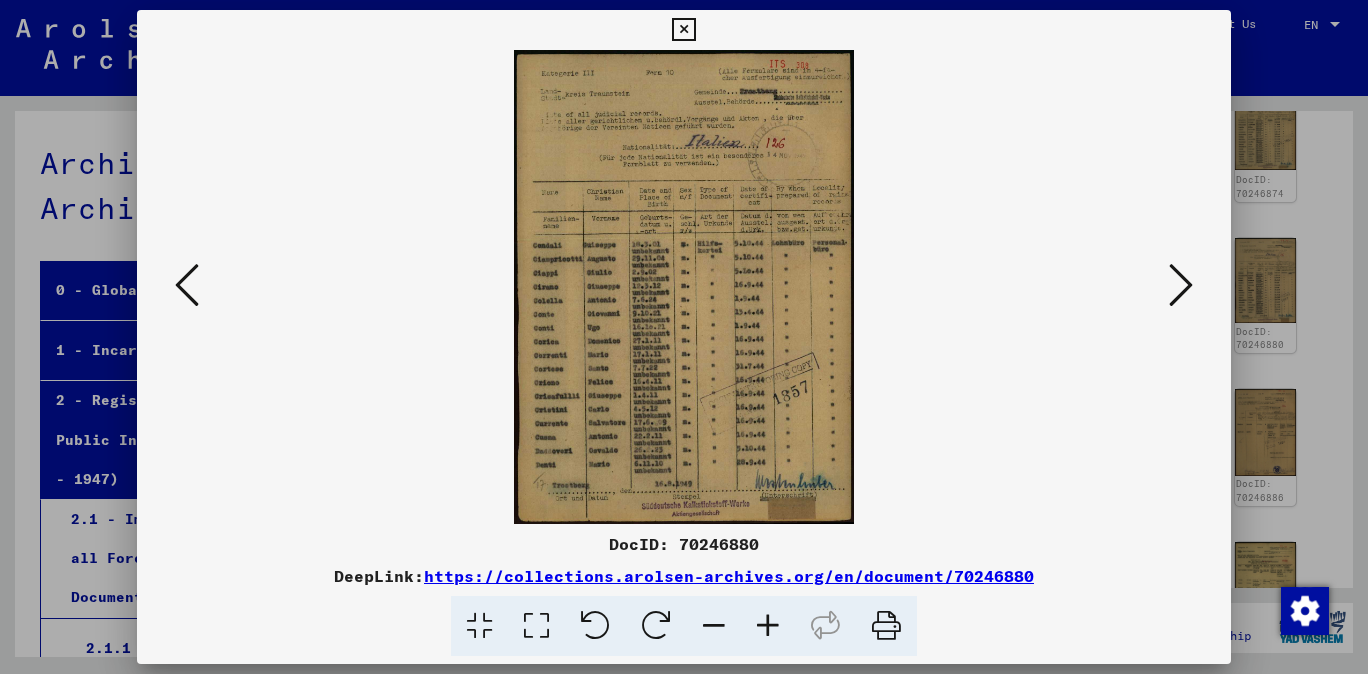 click at bounding box center (187, 285) 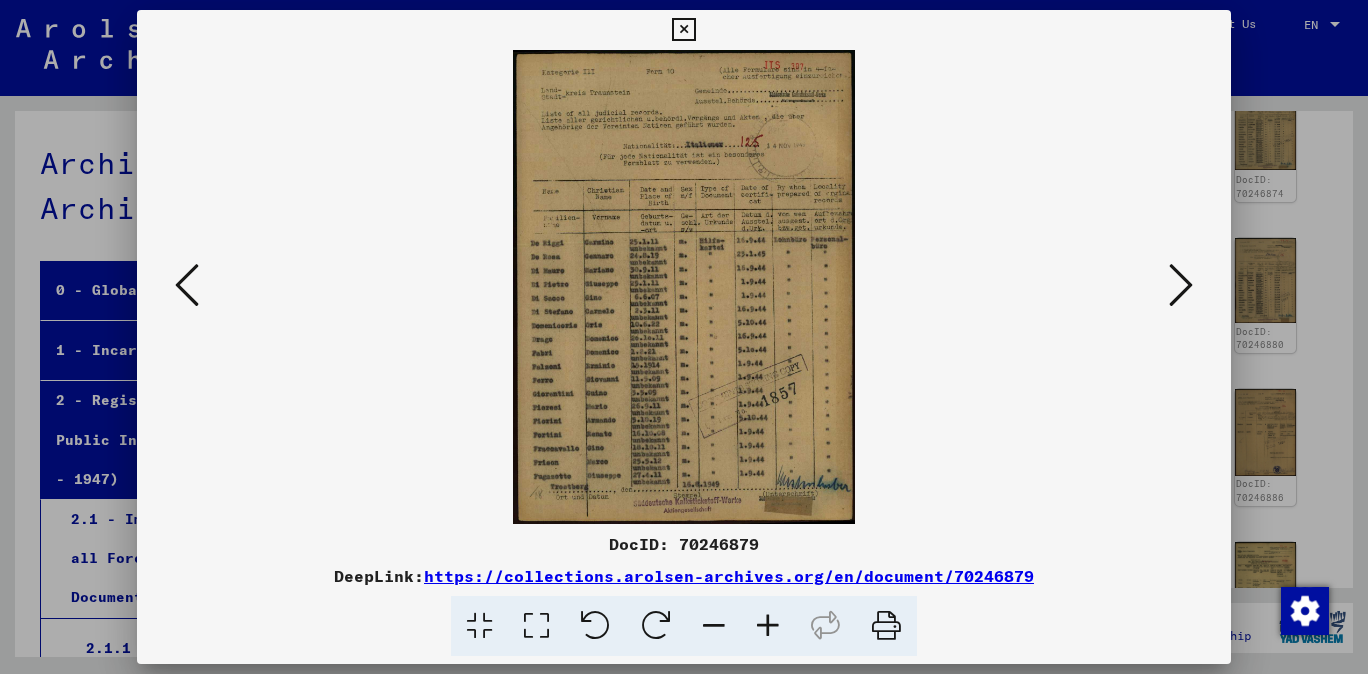 click at bounding box center (768, 626) 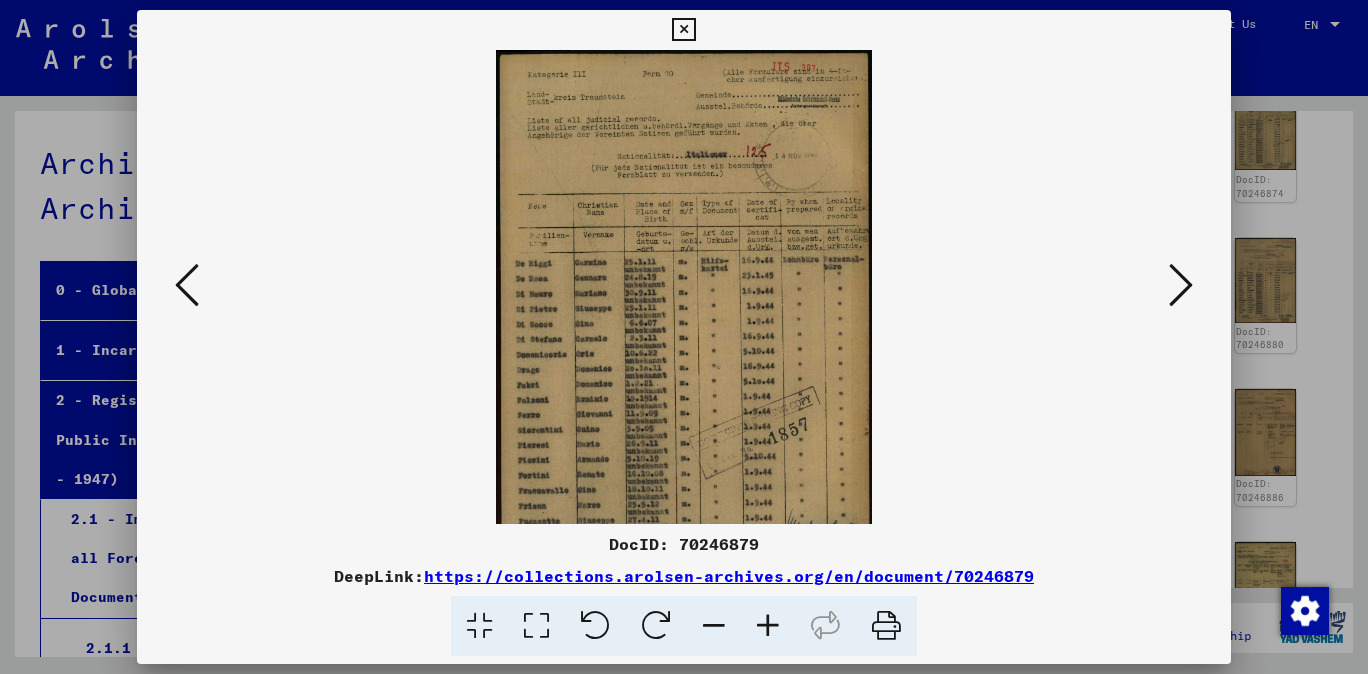 click at bounding box center [768, 626] 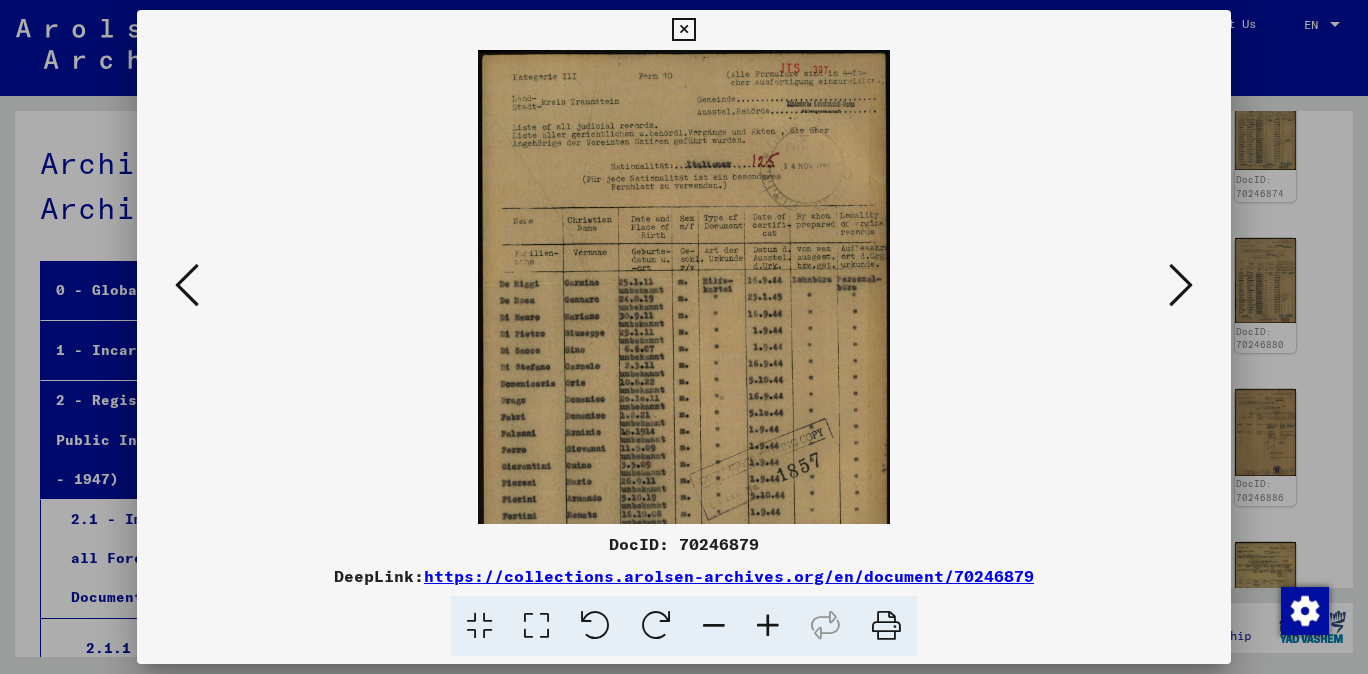 click at bounding box center (768, 626) 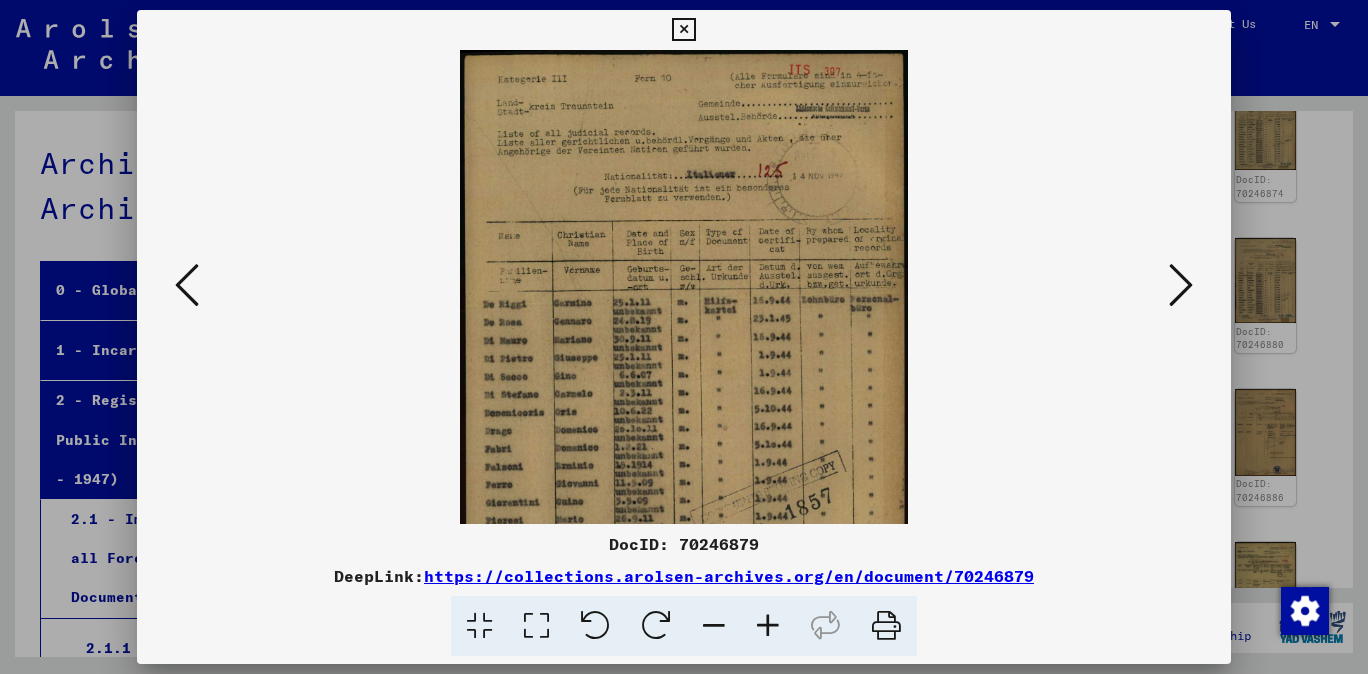 click at bounding box center [768, 626] 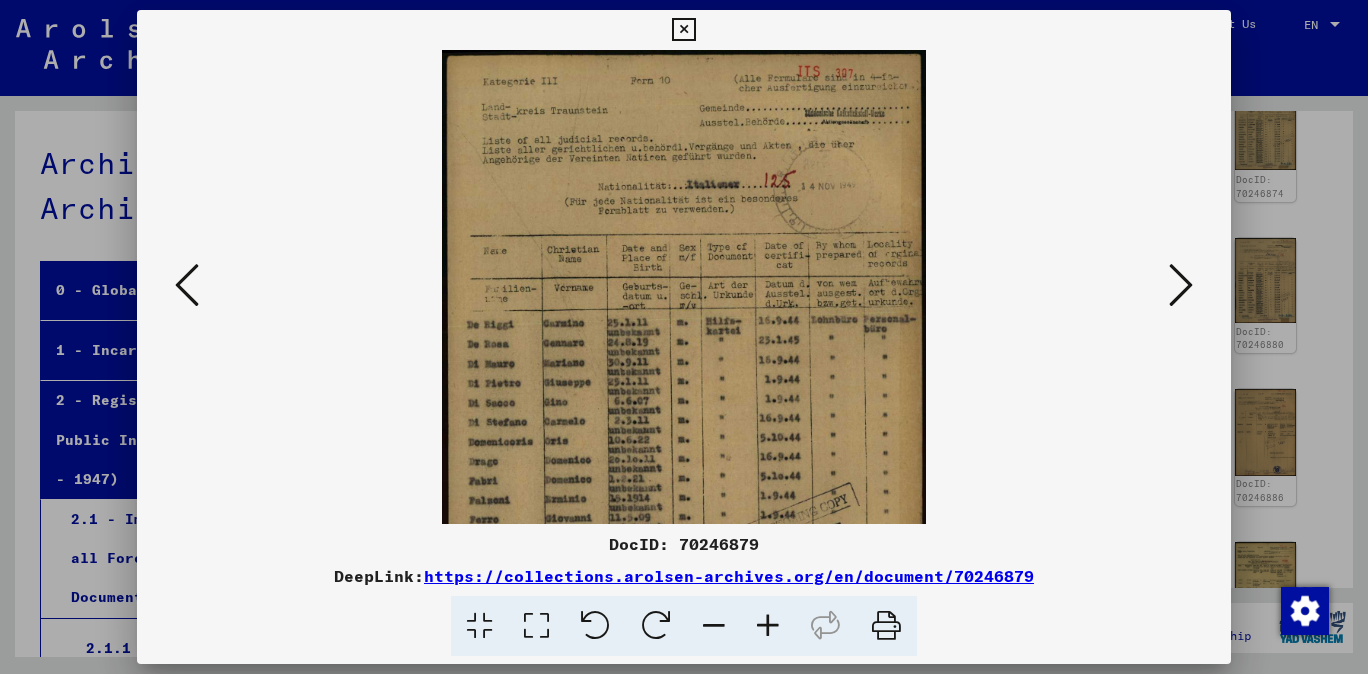 click at bounding box center [768, 626] 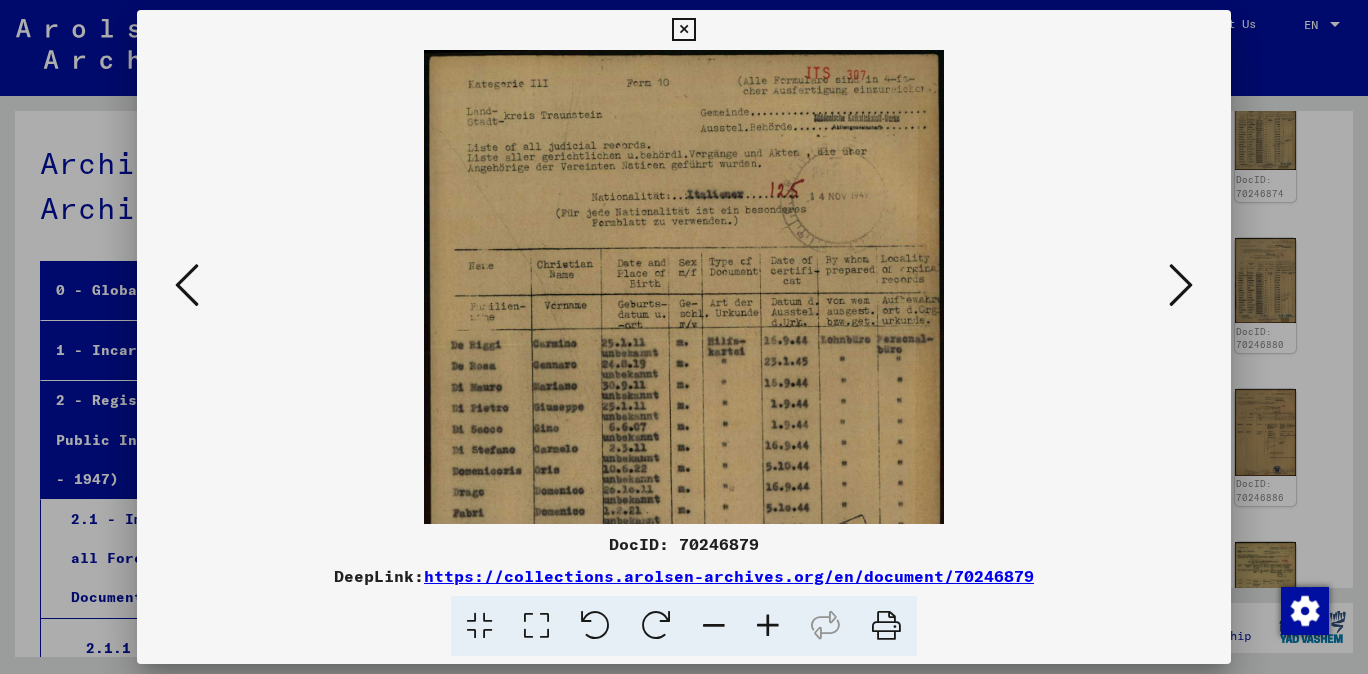 click at bounding box center (768, 626) 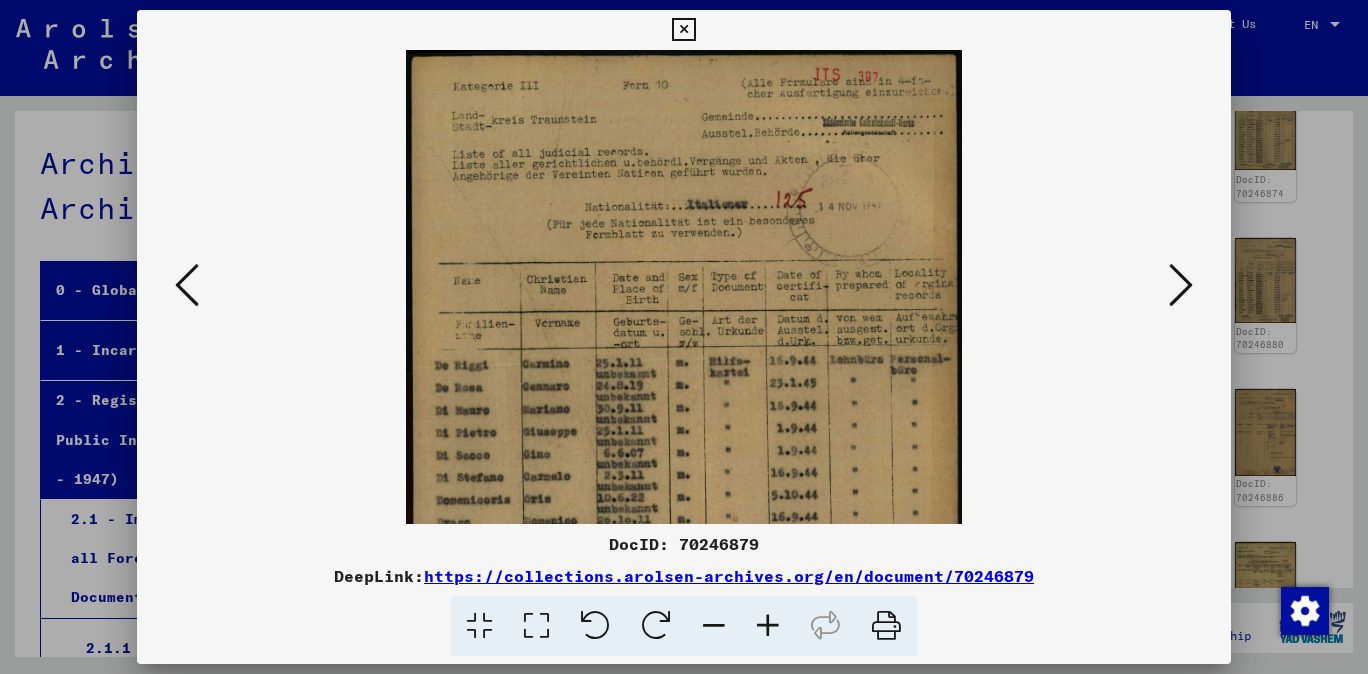 drag, startPoint x: 763, startPoint y: 619, endPoint x: 773, endPoint y: 524, distance: 95.524864 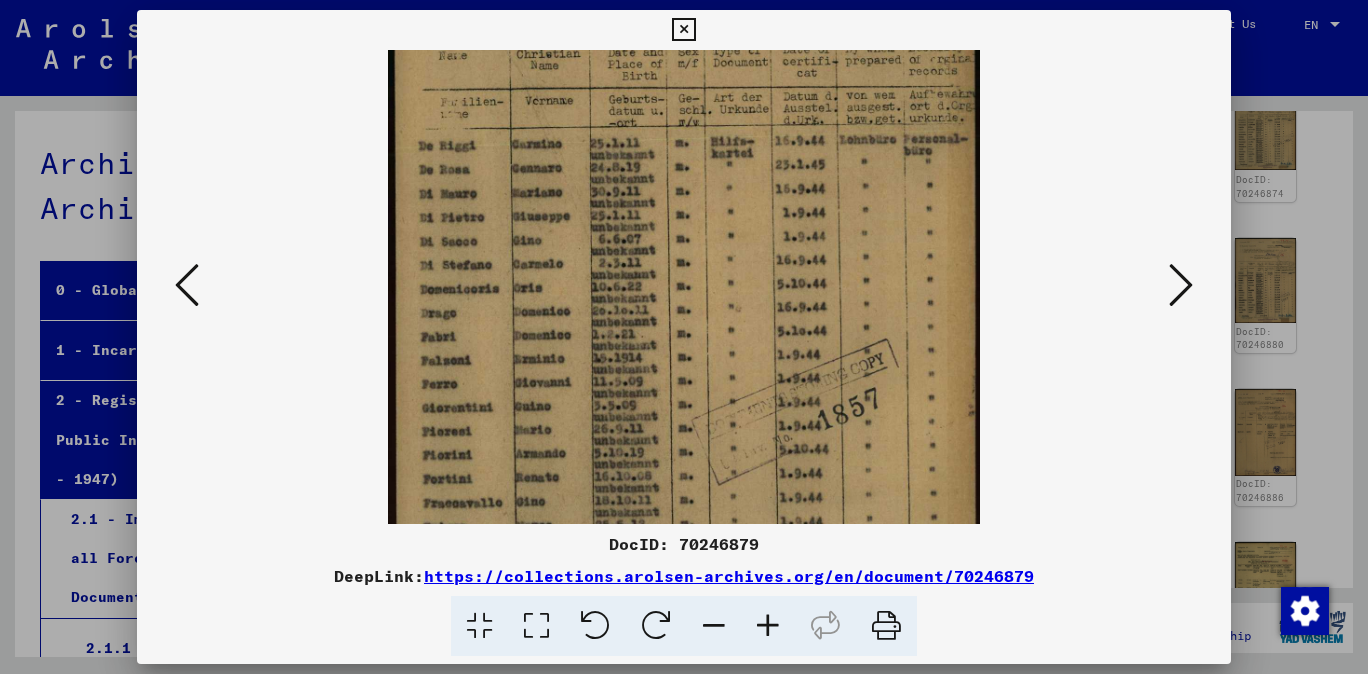 scroll, scrollTop: 248, scrollLeft: 0, axis: vertical 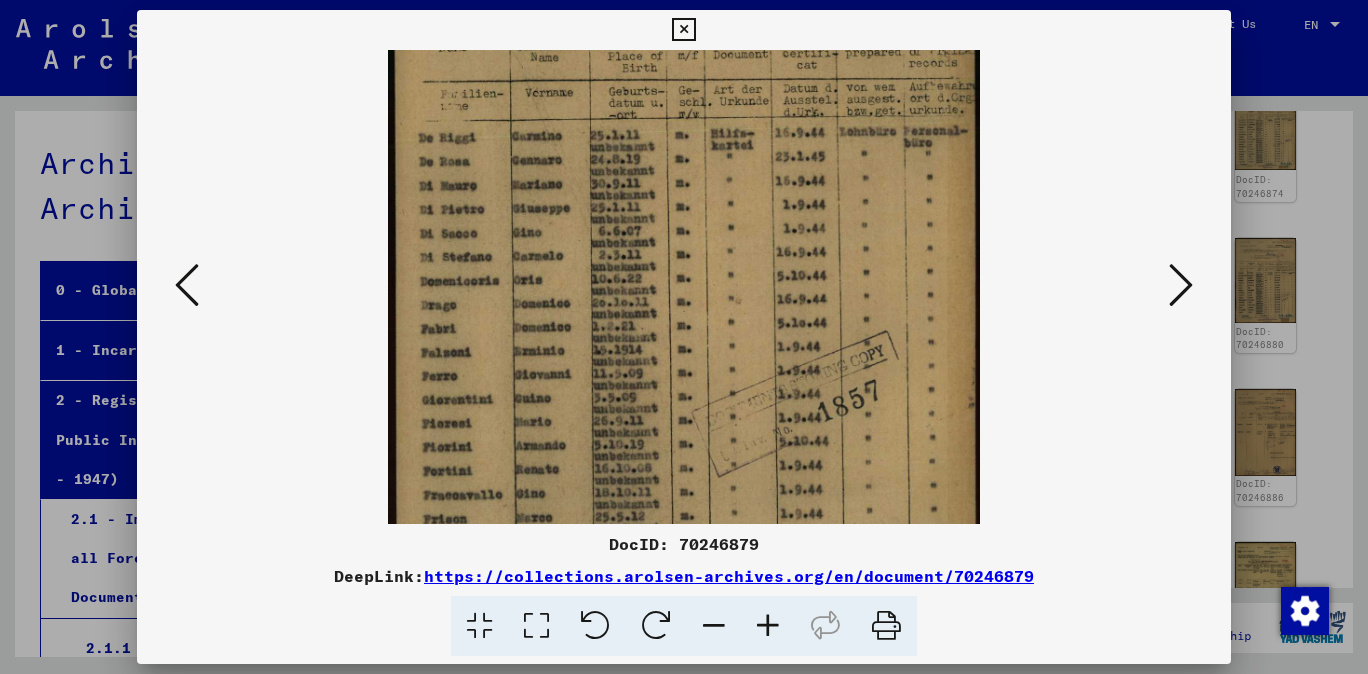 drag, startPoint x: 790, startPoint y: 469, endPoint x: 853, endPoint y: 224, distance: 252.97035 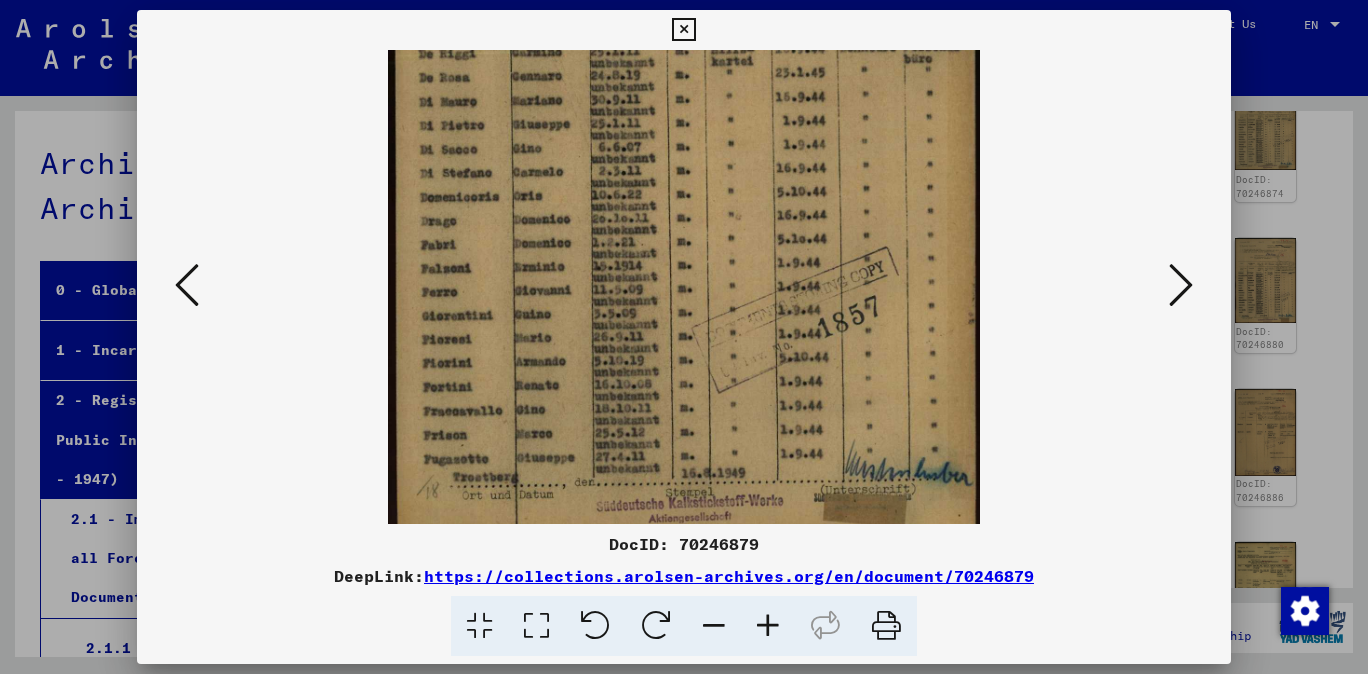 scroll, scrollTop: 335, scrollLeft: 0, axis: vertical 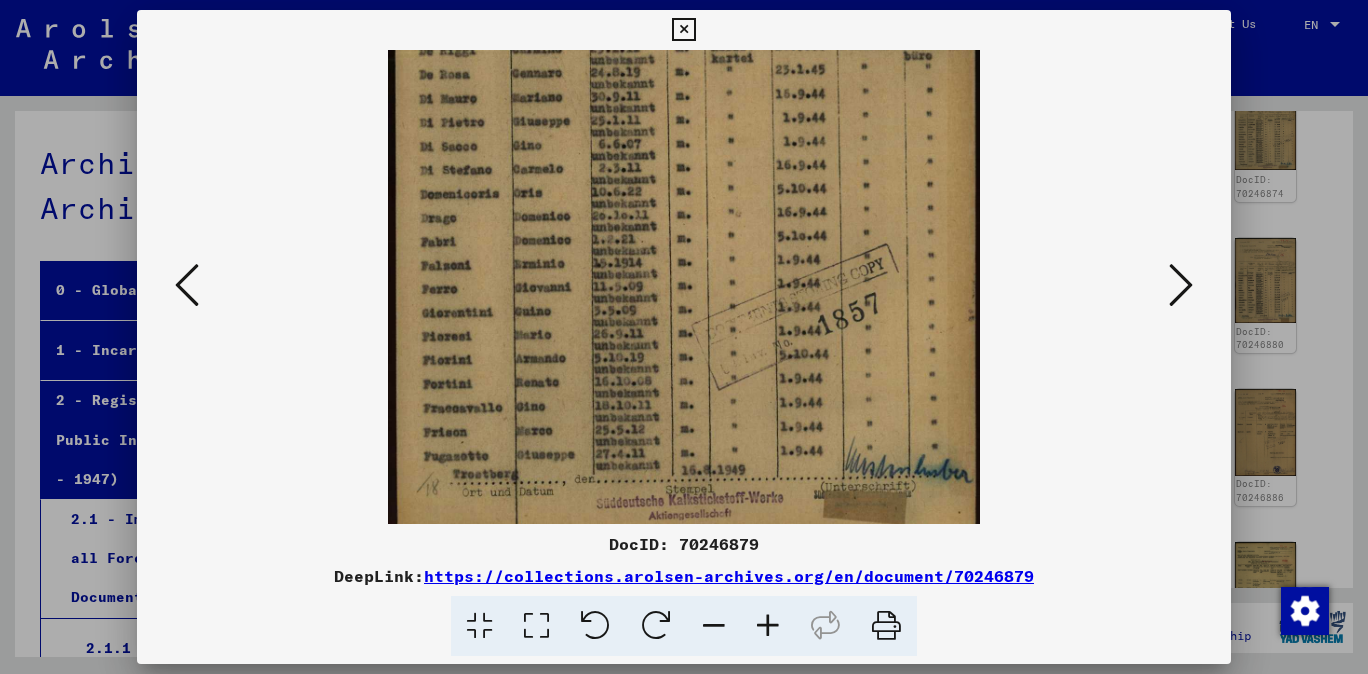 drag, startPoint x: 858, startPoint y: 464, endPoint x: 860, endPoint y: 380, distance: 84.0238 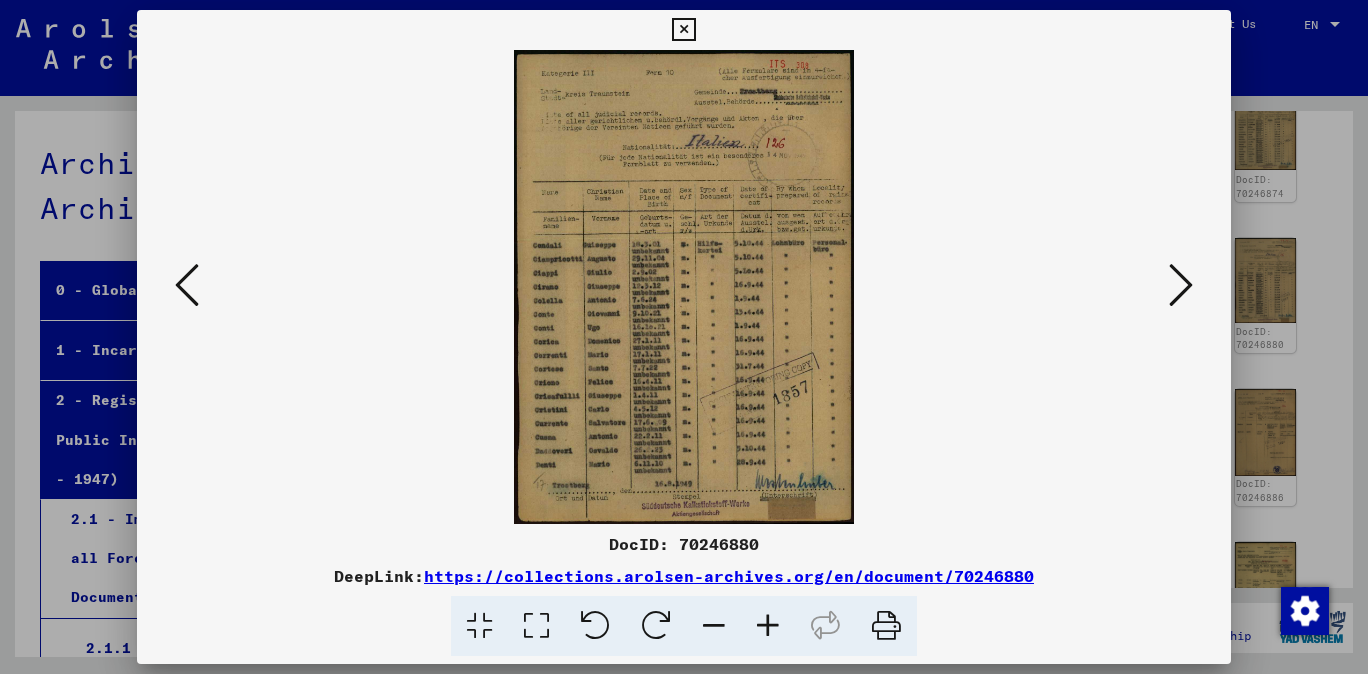 click at bounding box center [768, 626] 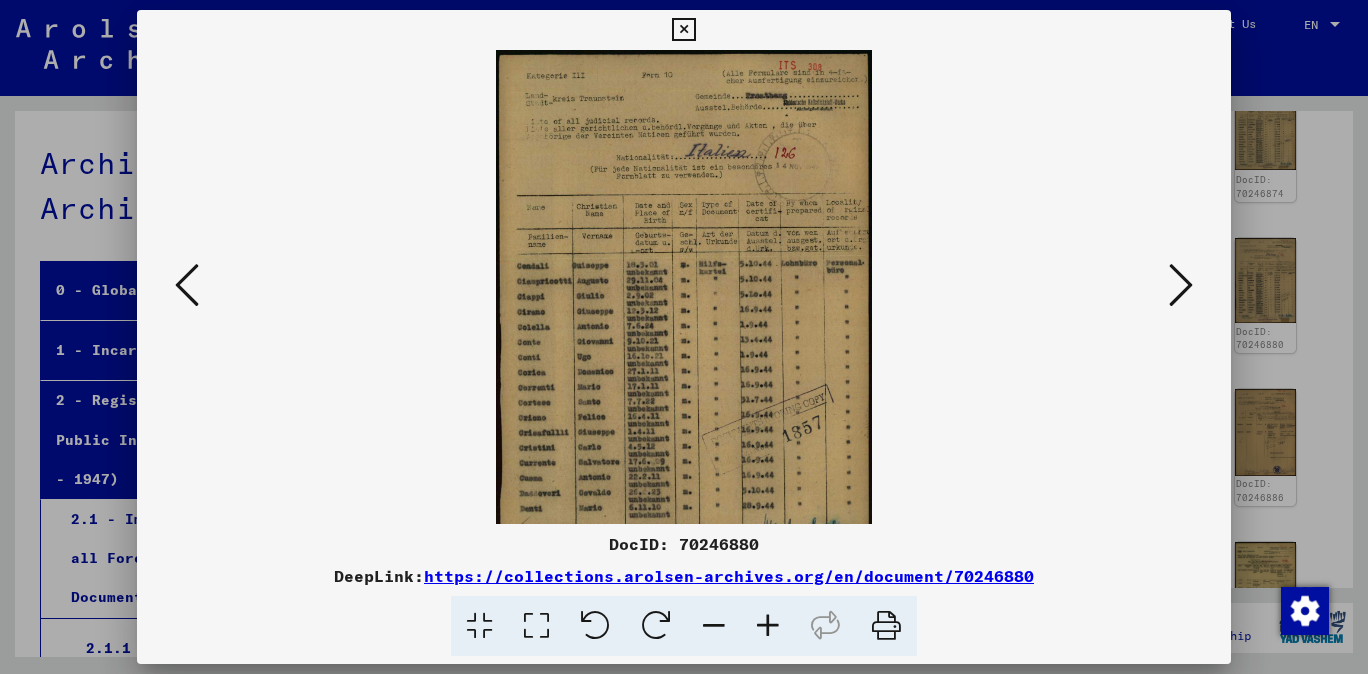 click at bounding box center (768, 626) 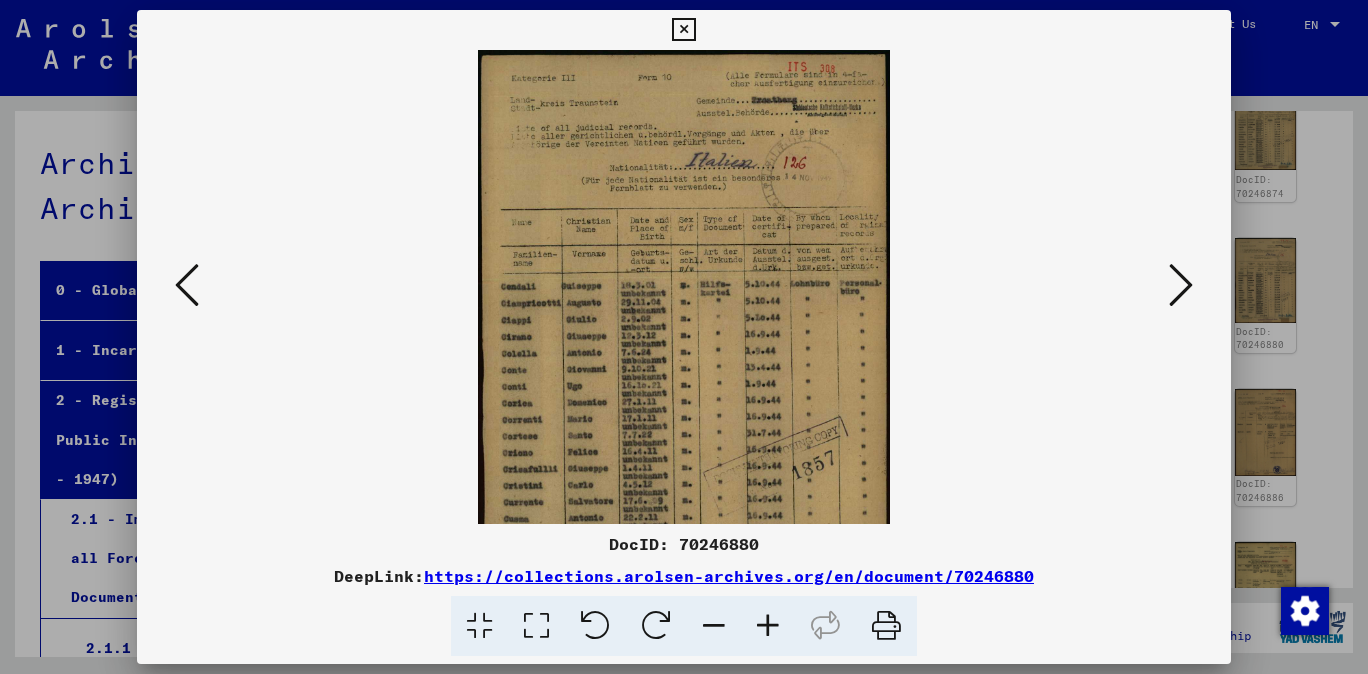click at bounding box center (768, 626) 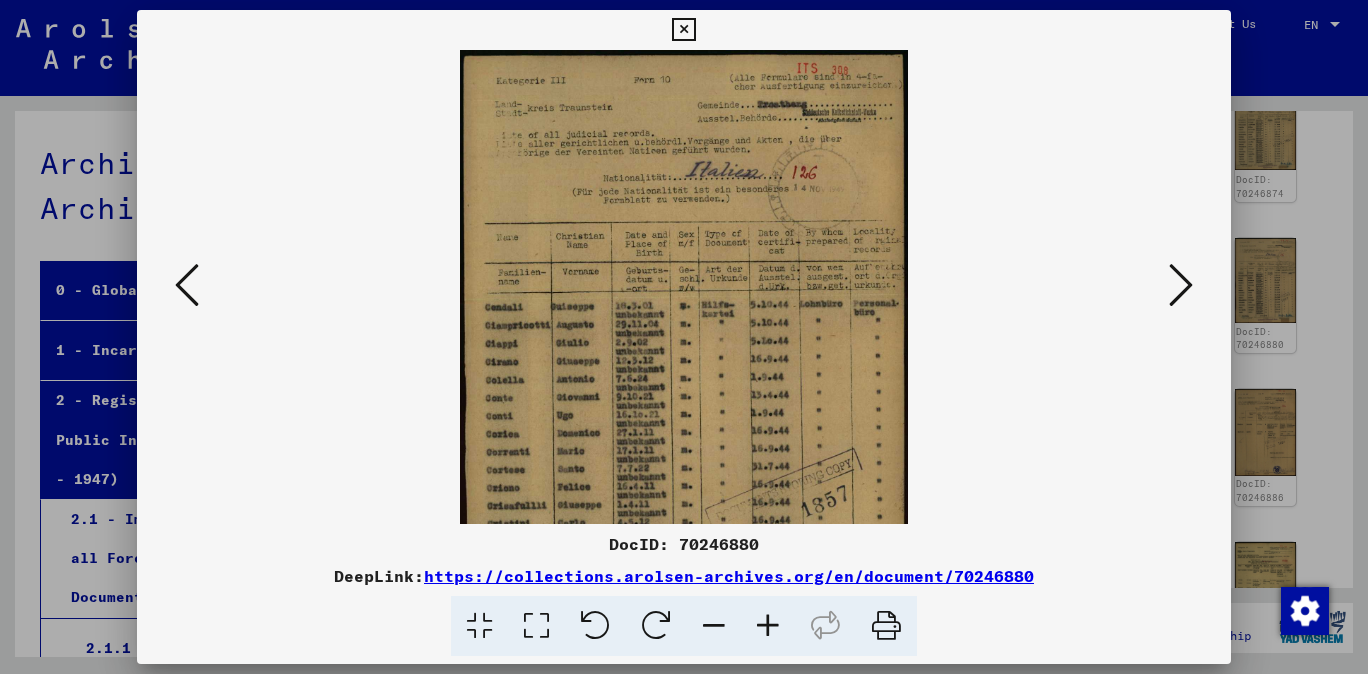 click at bounding box center [768, 626] 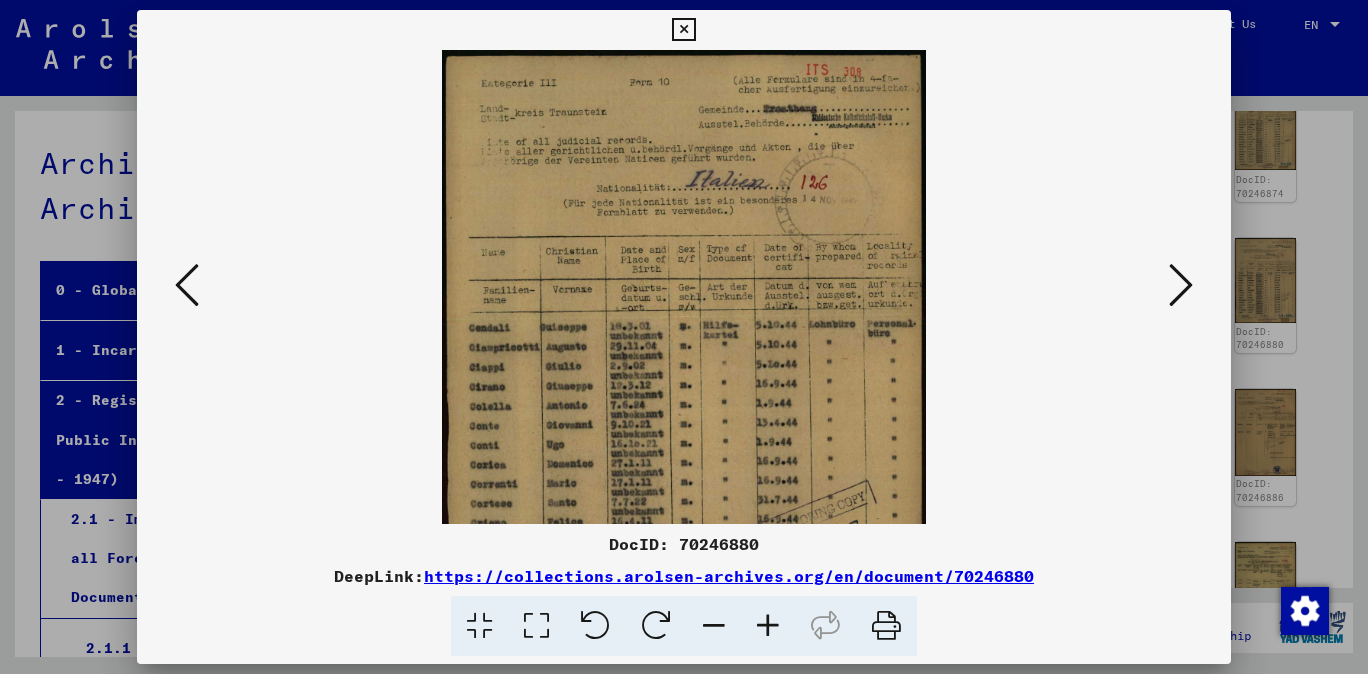 click at bounding box center [768, 626] 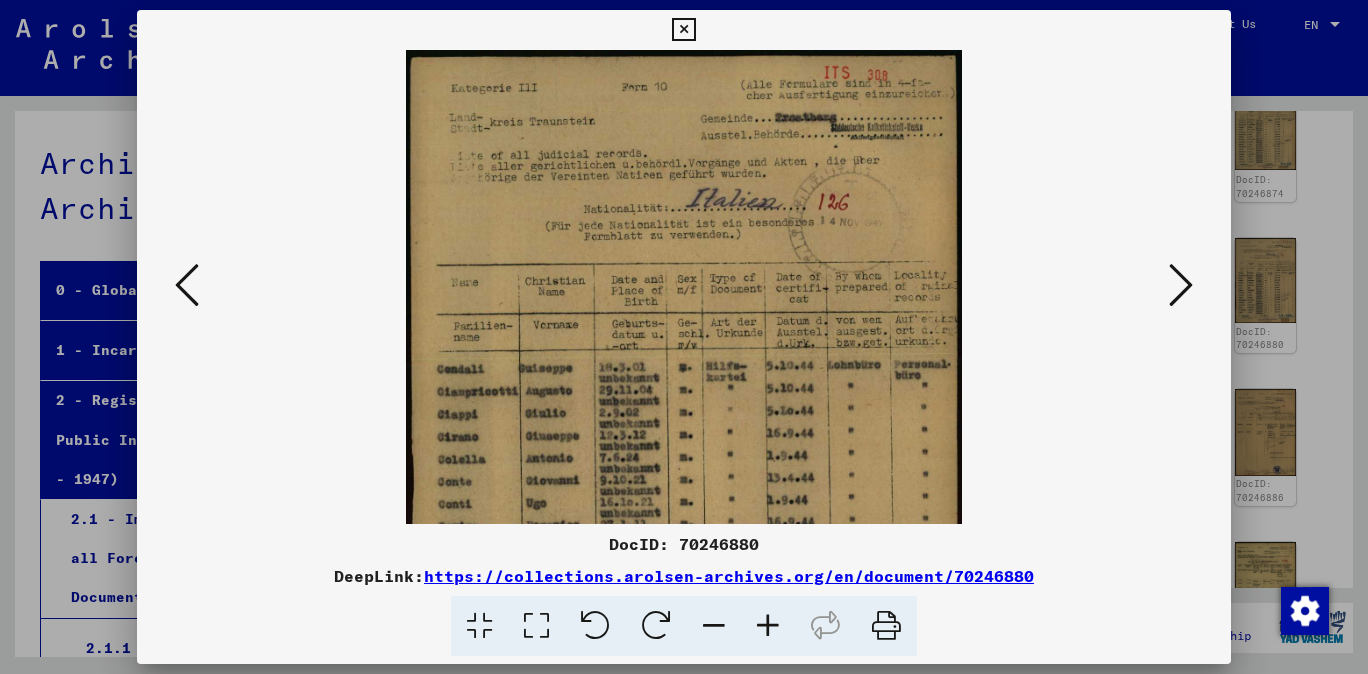 click at bounding box center (768, 626) 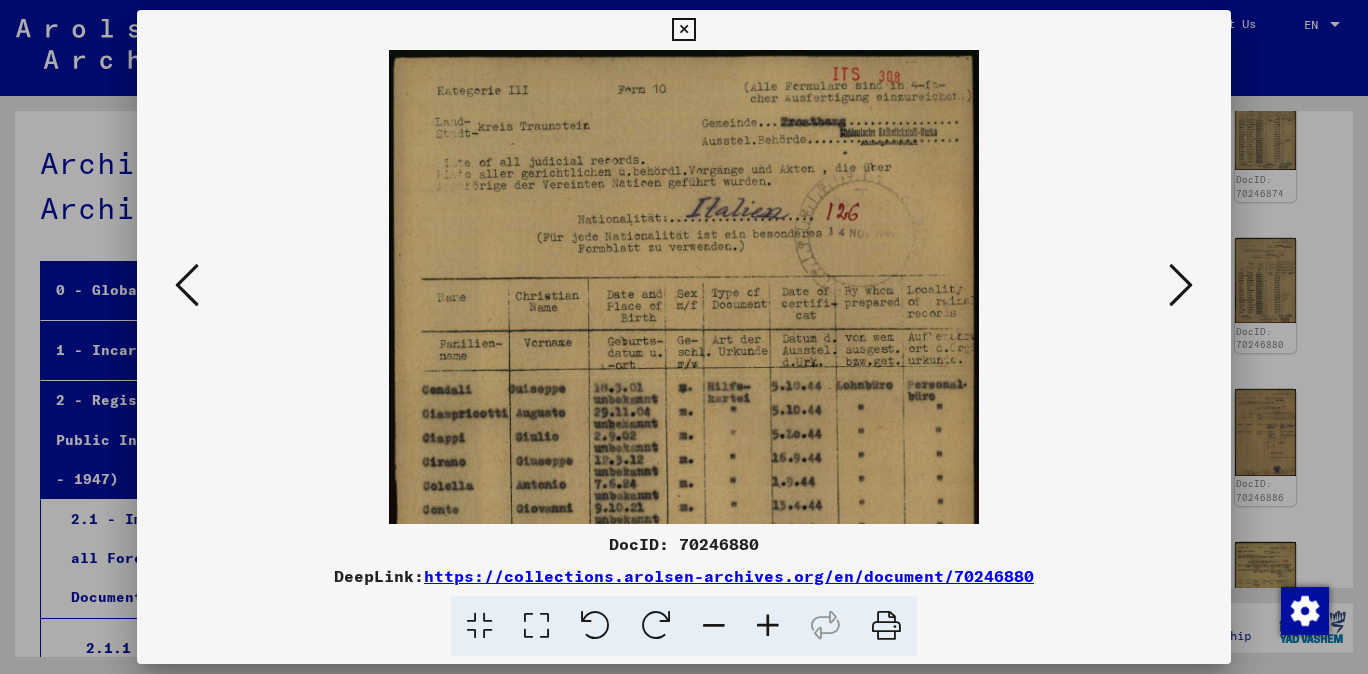 click at bounding box center [768, 626] 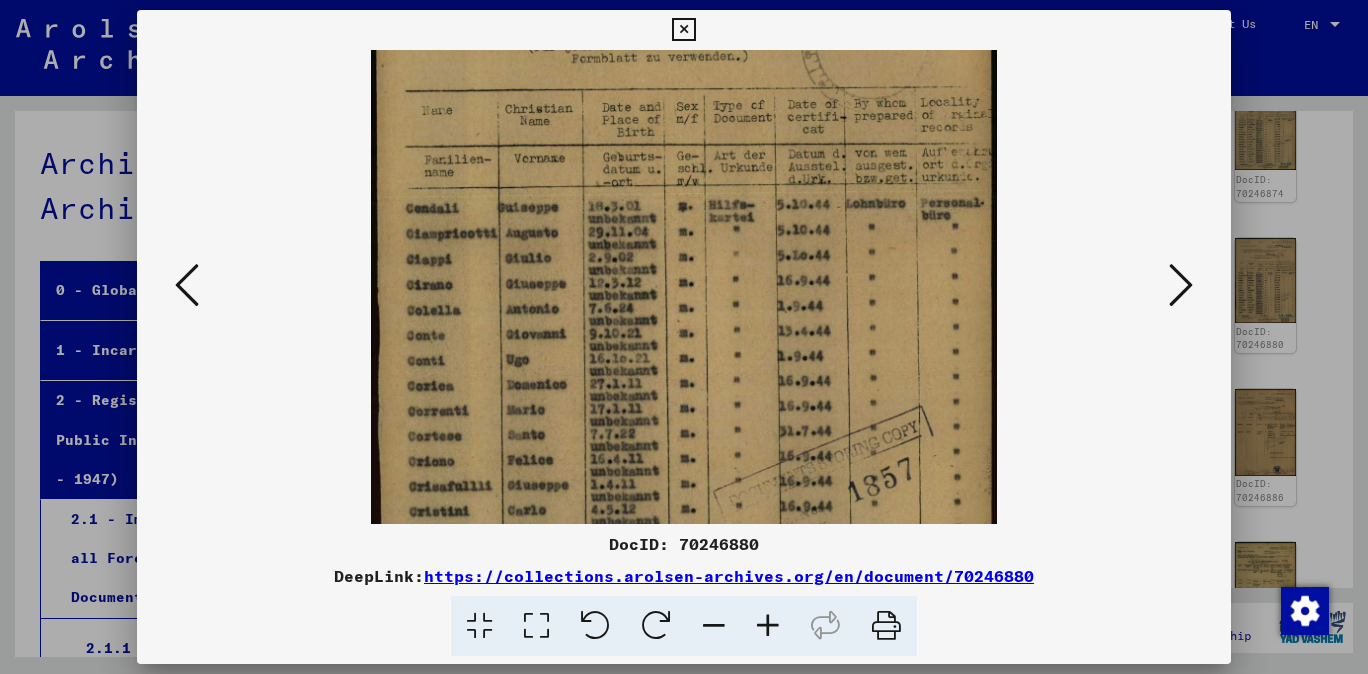 drag, startPoint x: 864, startPoint y: 444, endPoint x: 875, endPoint y: 227, distance: 217.27863 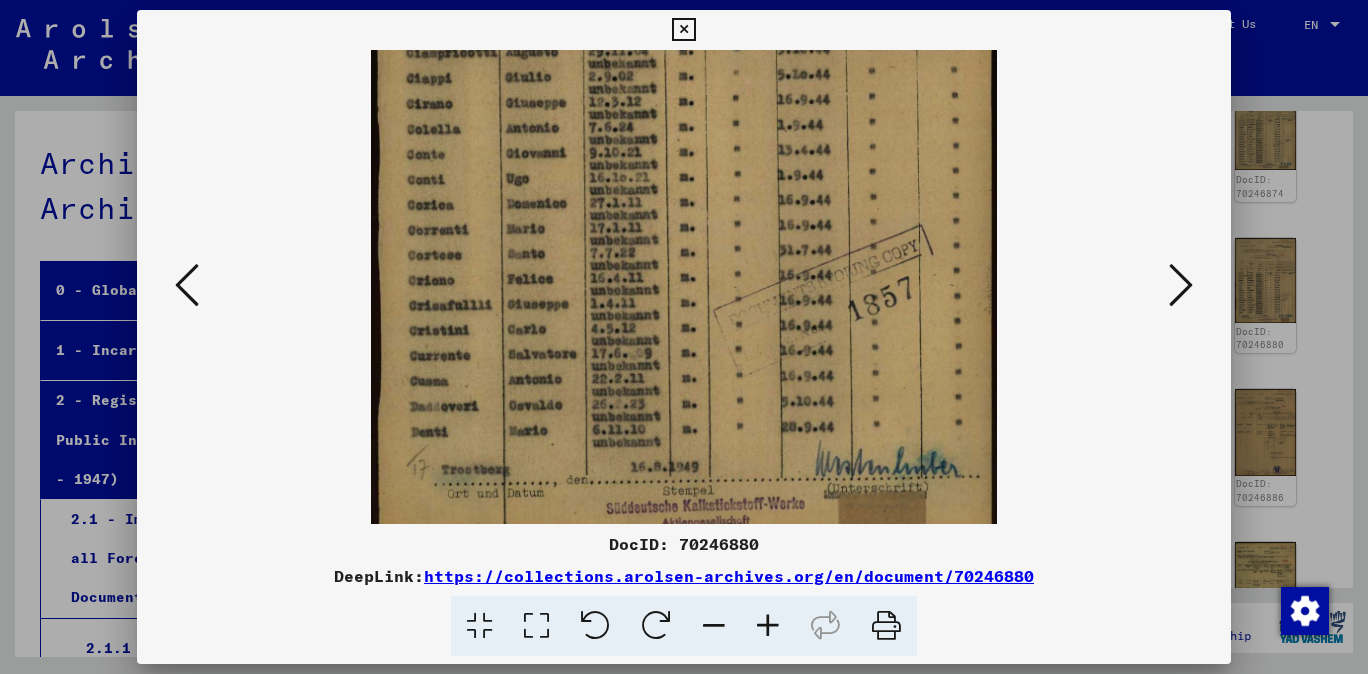scroll, scrollTop: 390, scrollLeft: 0, axis: vertical 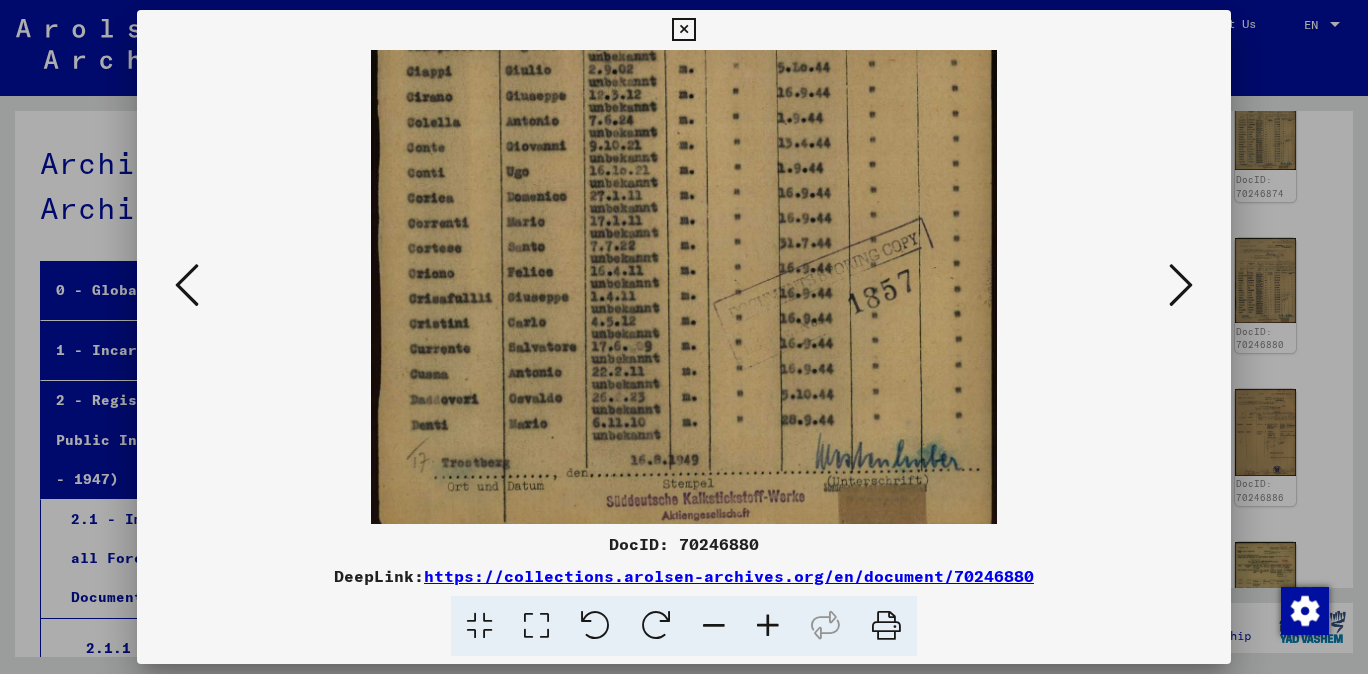 drag, startPoint x: 905, startPoint y: 474, endPoint x: 916, endPoint y: 306, distance: 168.35974 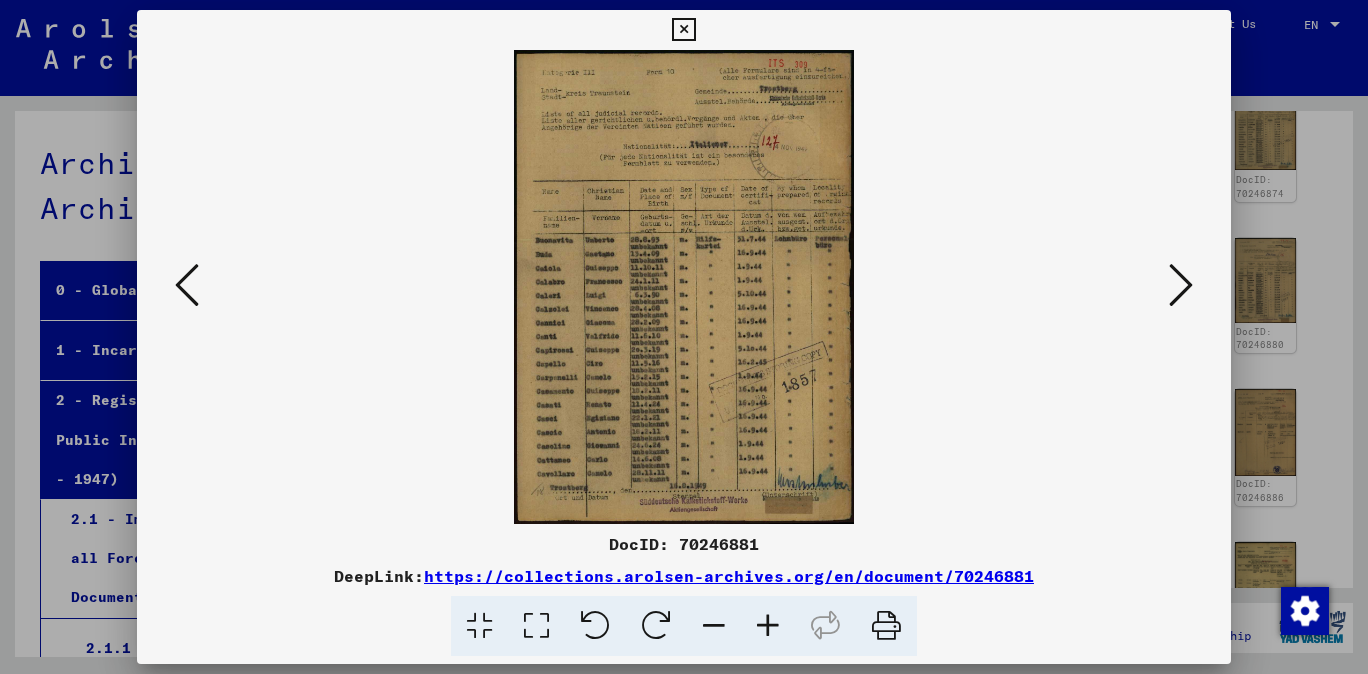 click at bounding box center (768, 626) 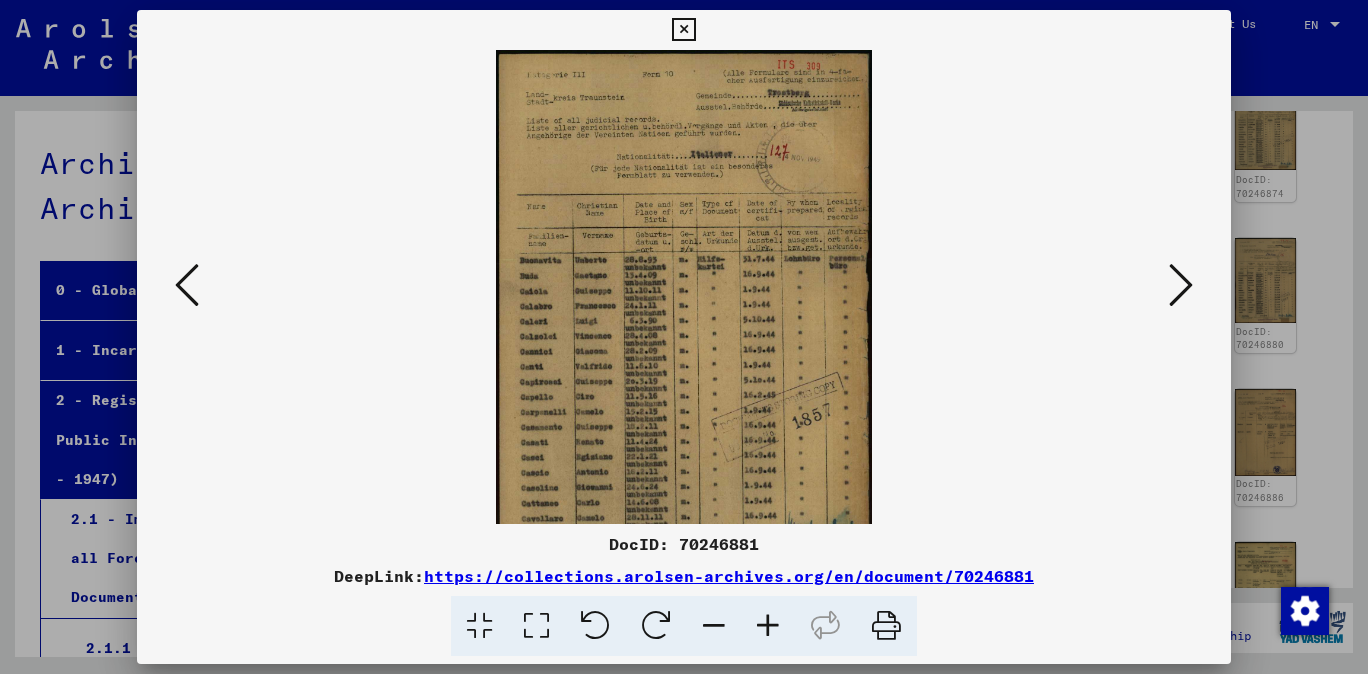 click at bounding box center (768, 626) 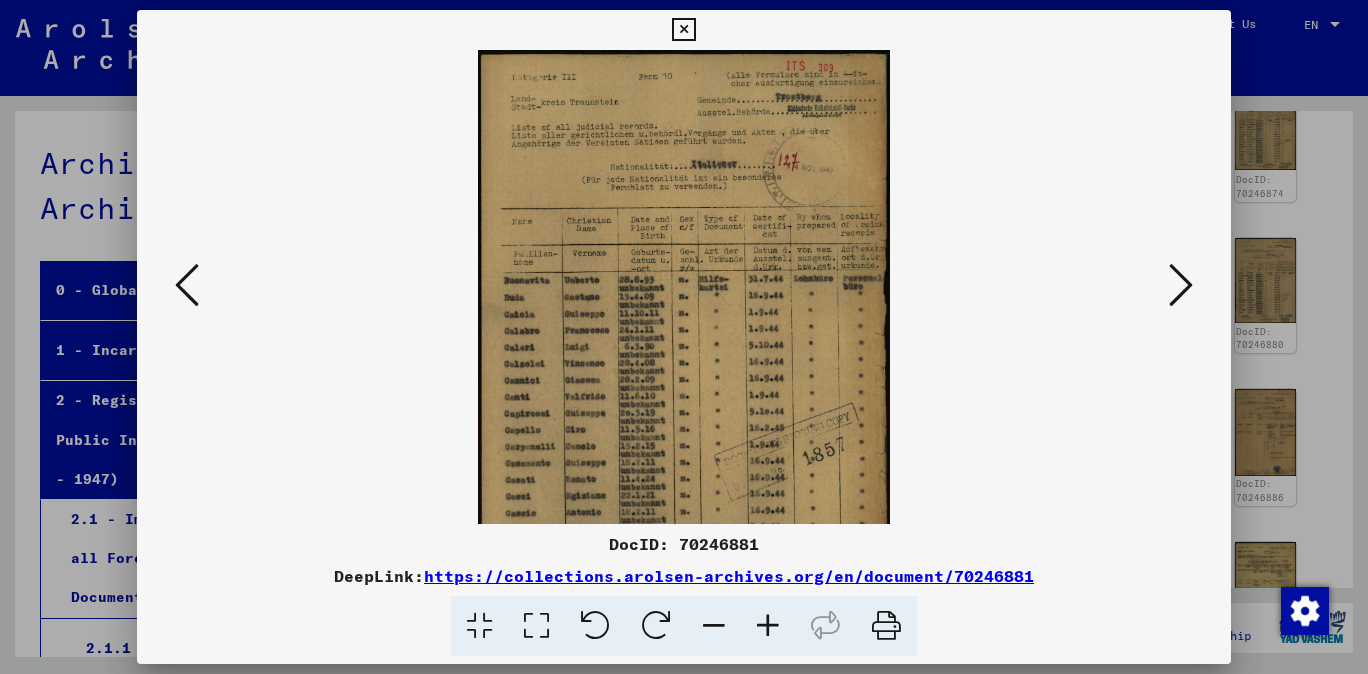 click at bounding box center [768, 626] 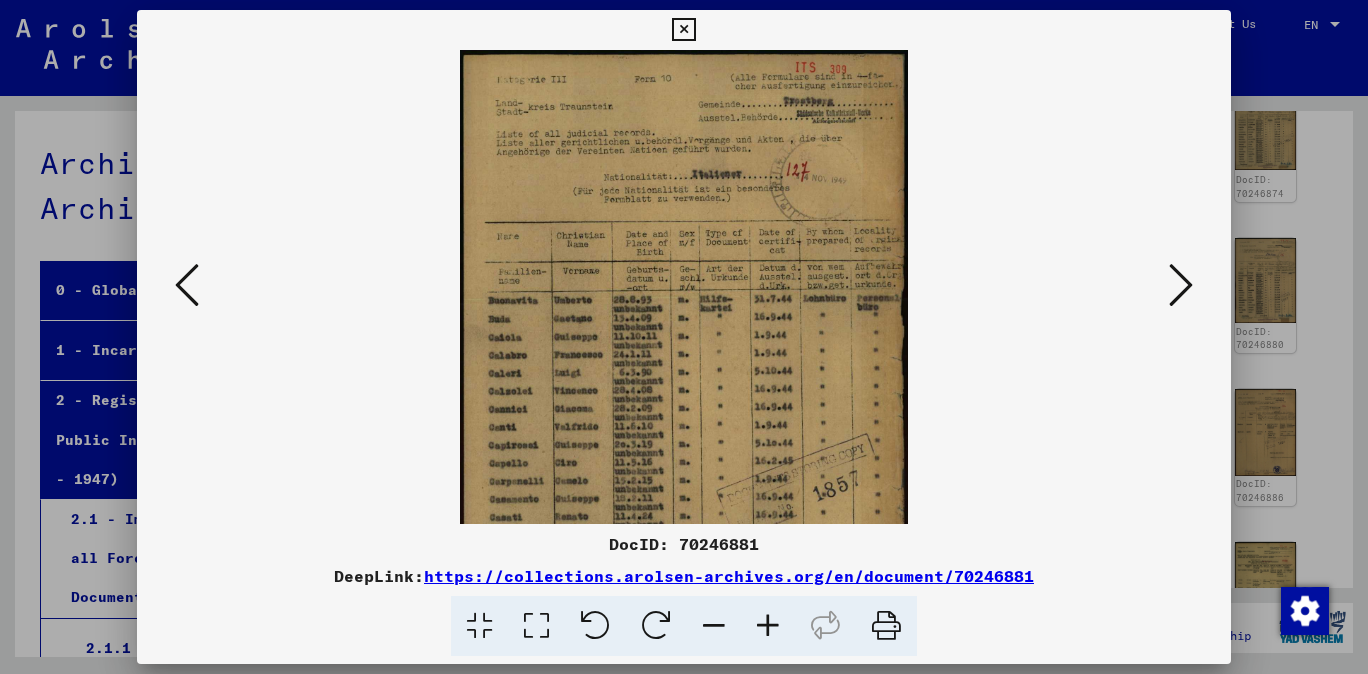 click at bounding box center (768, 626) 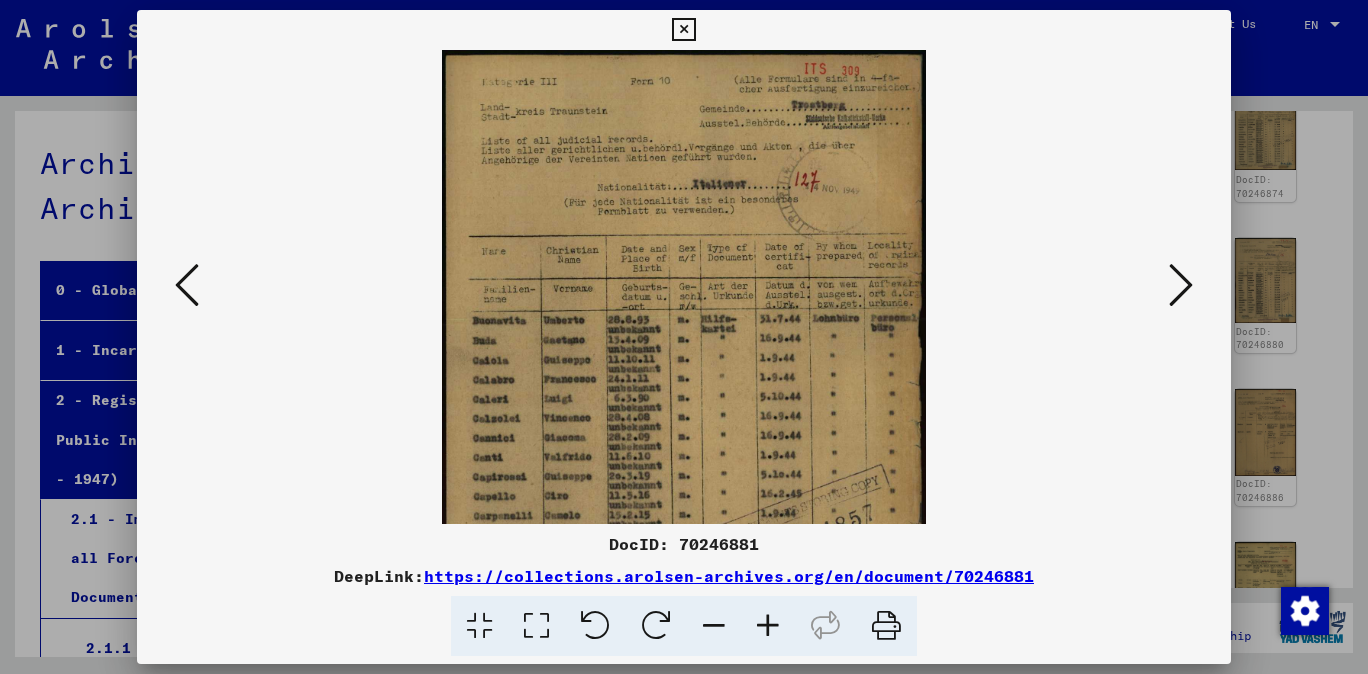 click at bounding box center (768, 626) 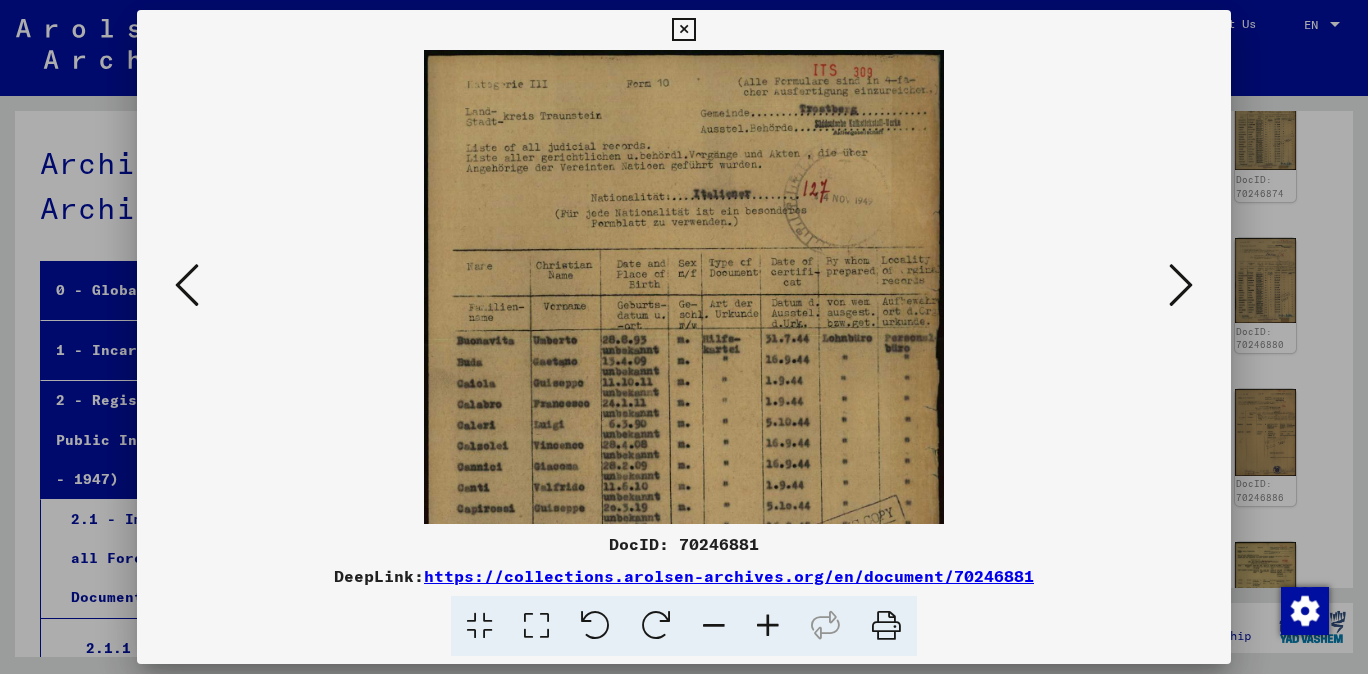 click at bounding box center (768, 626) 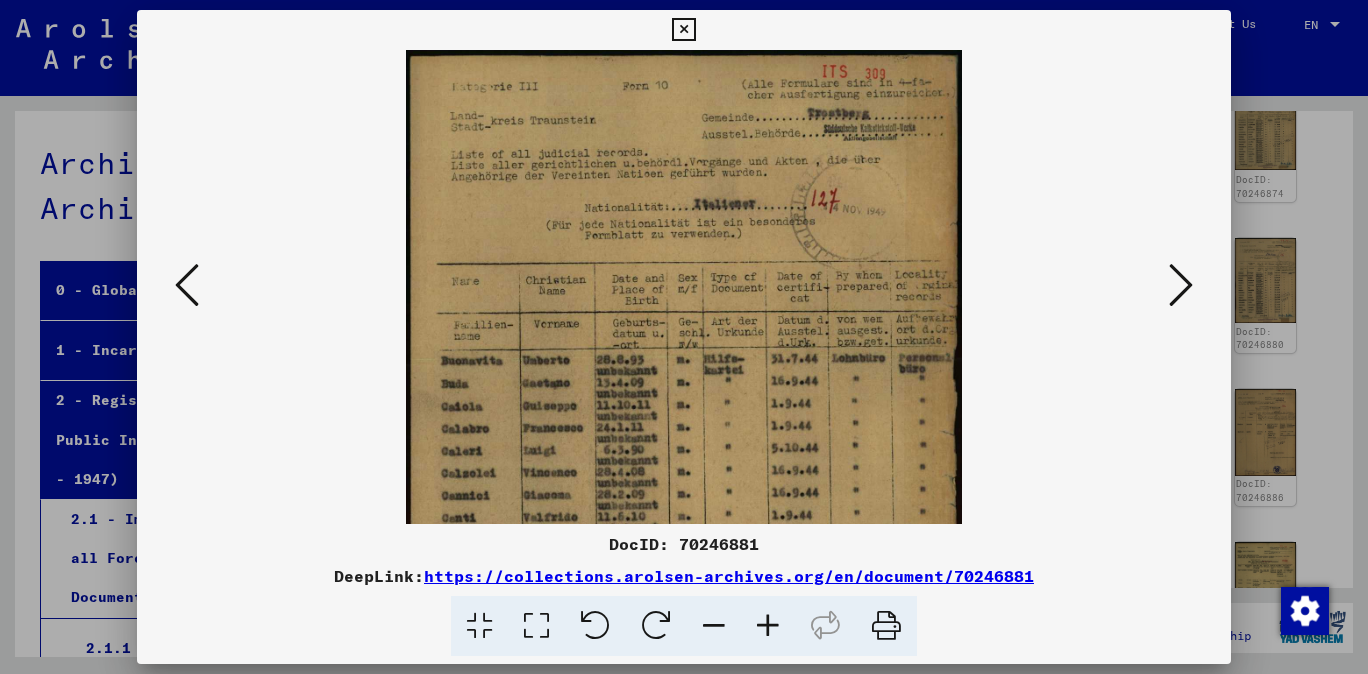 click at bounding box center (768, 626) 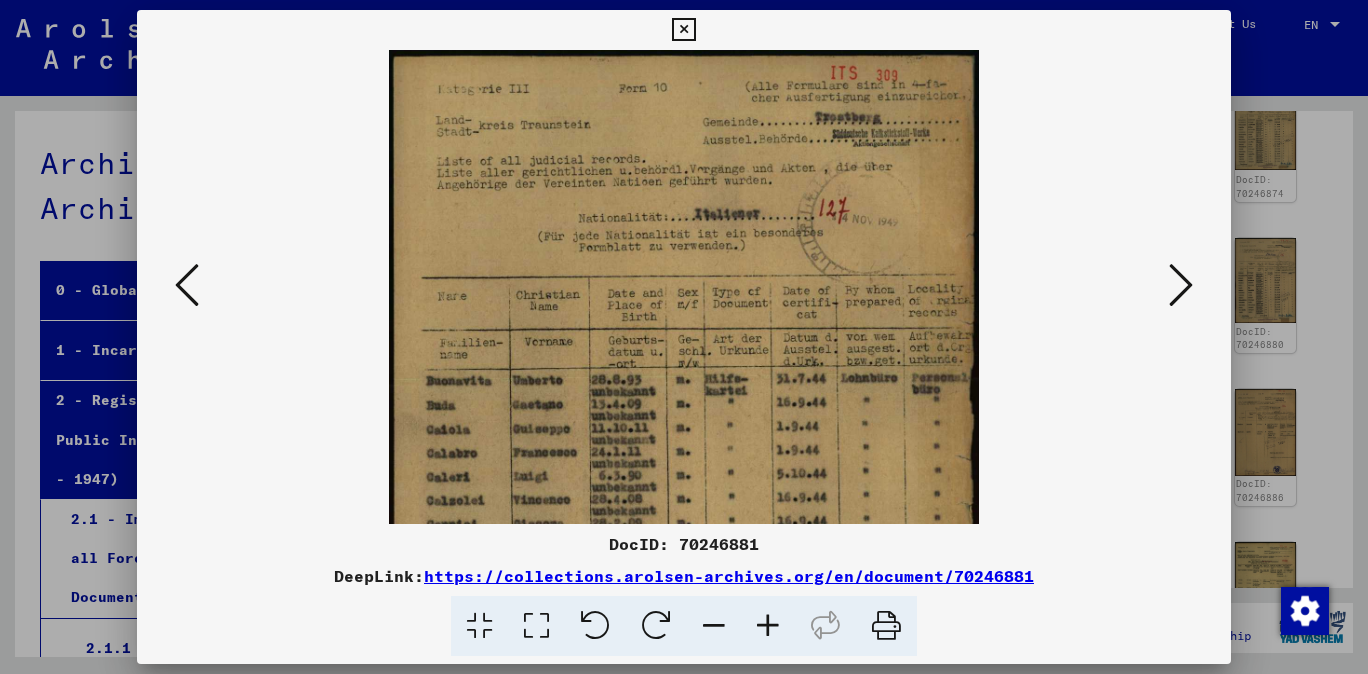 click at bounding box center [768, 626] 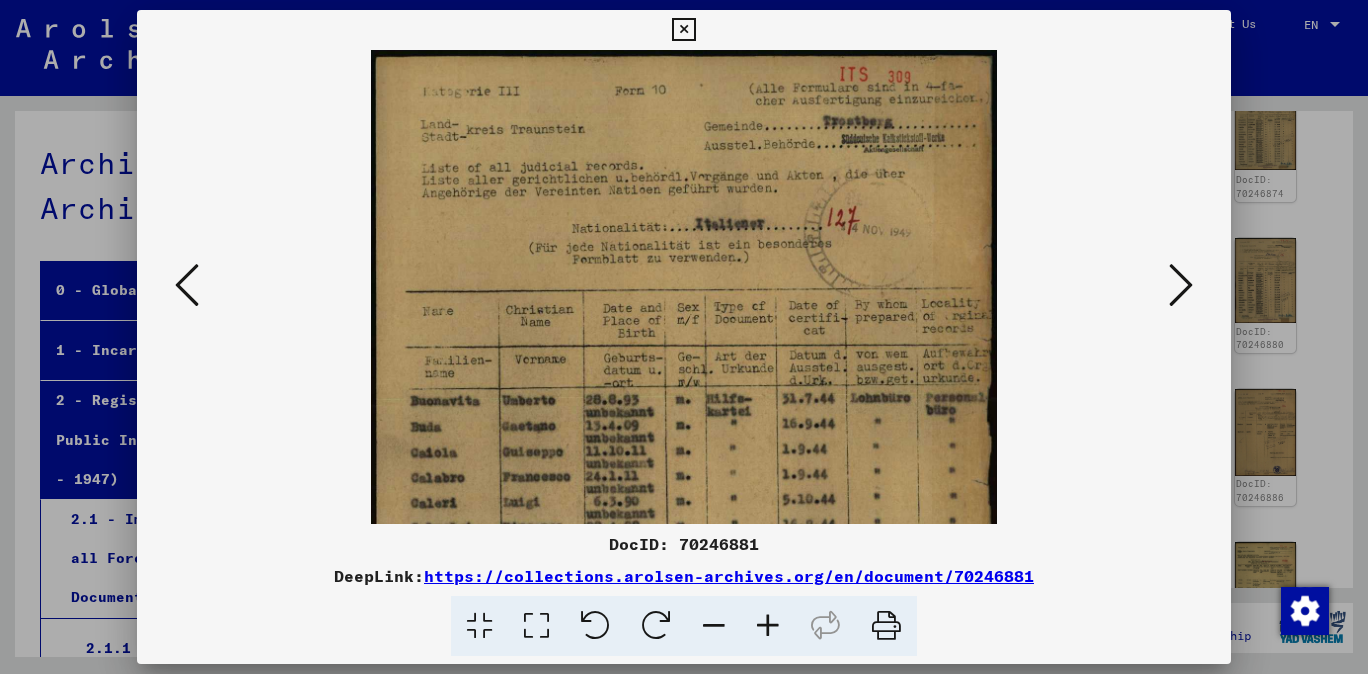 drag, startPoint x: 768, startPoint y: 626, endPoint x: 766, endPoint y: 514, distance: 112.01785 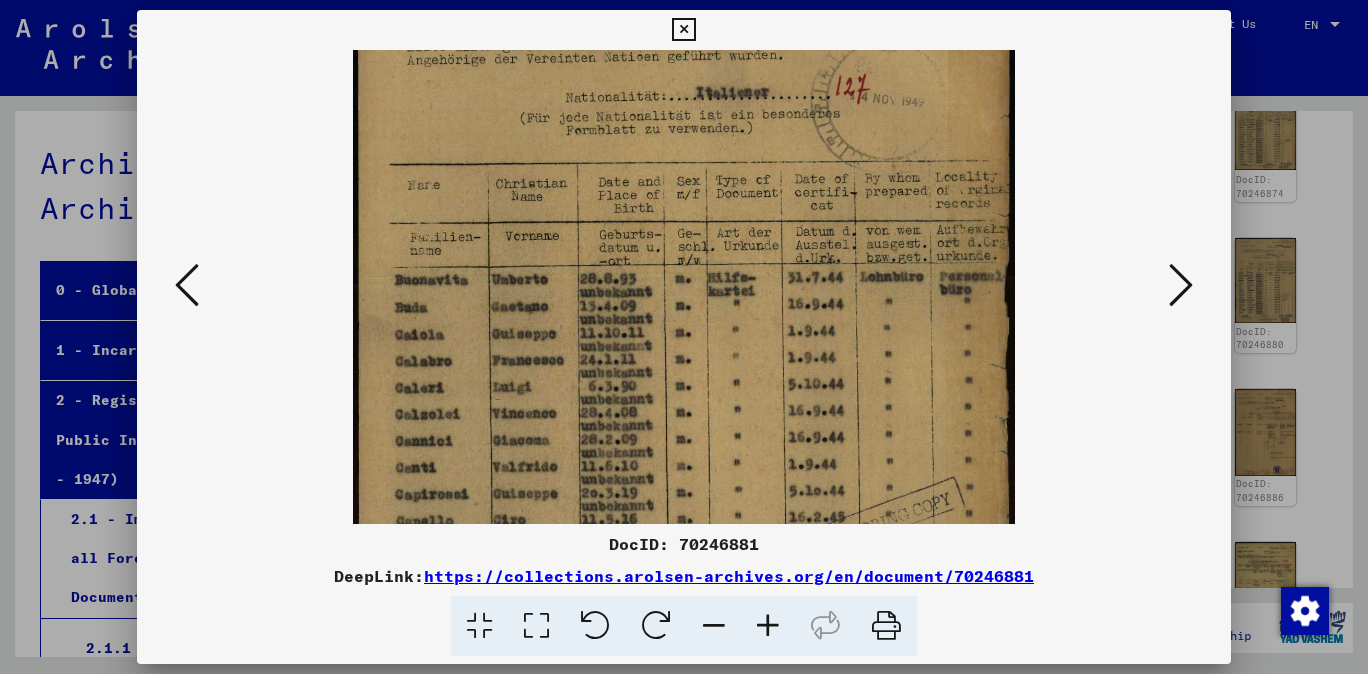 drag, startPoint x: 773, startPoint y: 376, endPoint x: 786, endPoint y: 230, distance: 146.57762 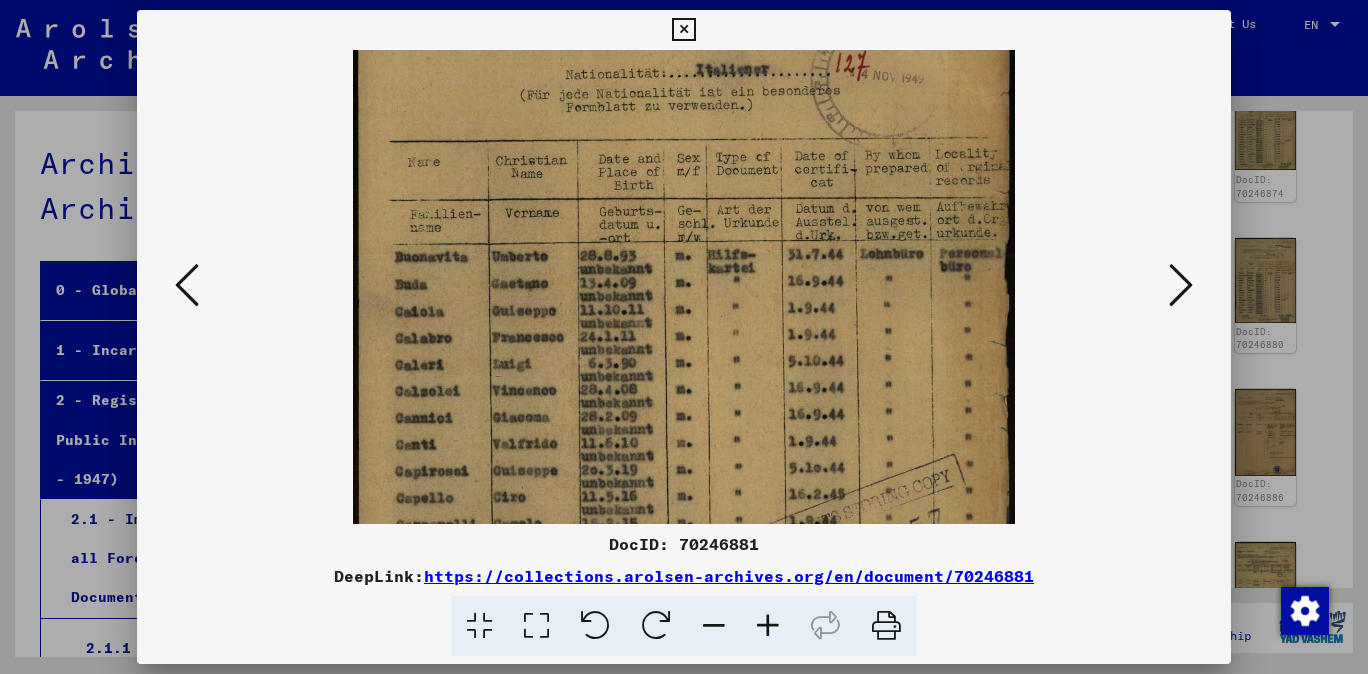 scroll, scrollTop: 164, scrollLeft: 0, axis: vertical 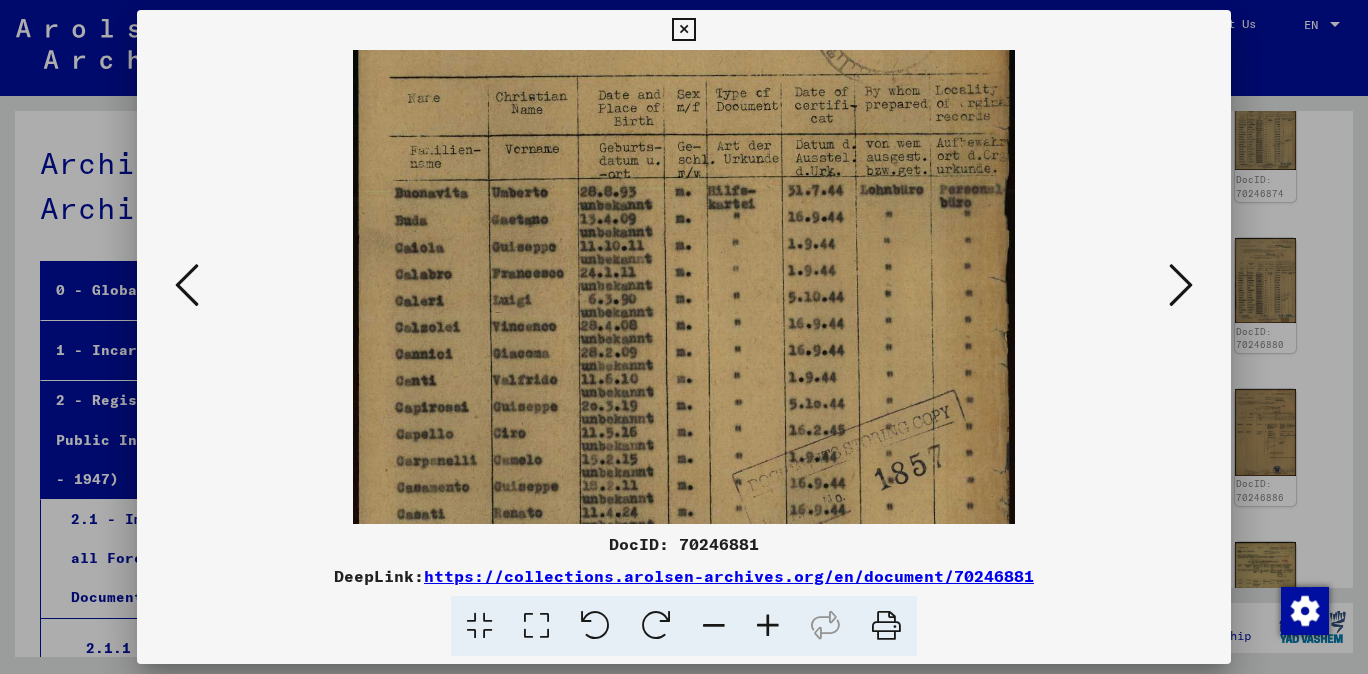 drag, startPoint x: 859, startPoint y: 486, endPoint x: 874, endPoint y: 396, distance: 91.24144 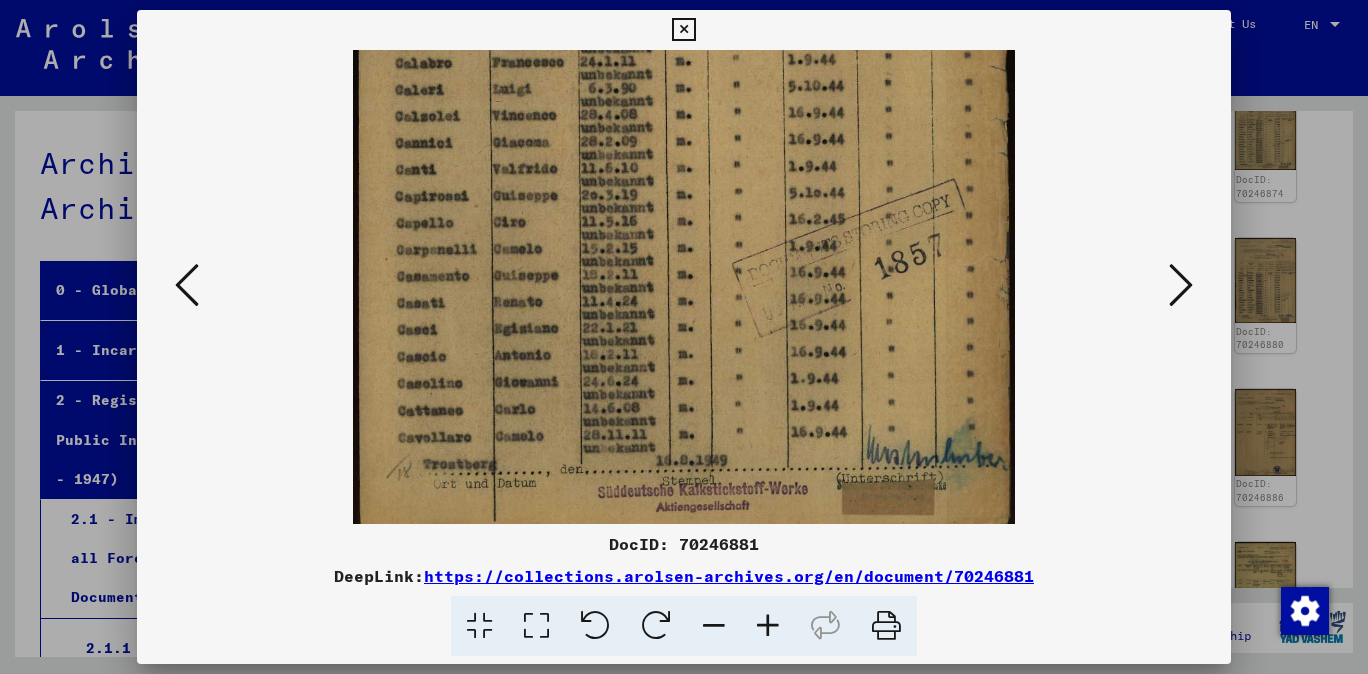 scroll, scrollTop: 449, scrollLeft: 0, axis: vertical 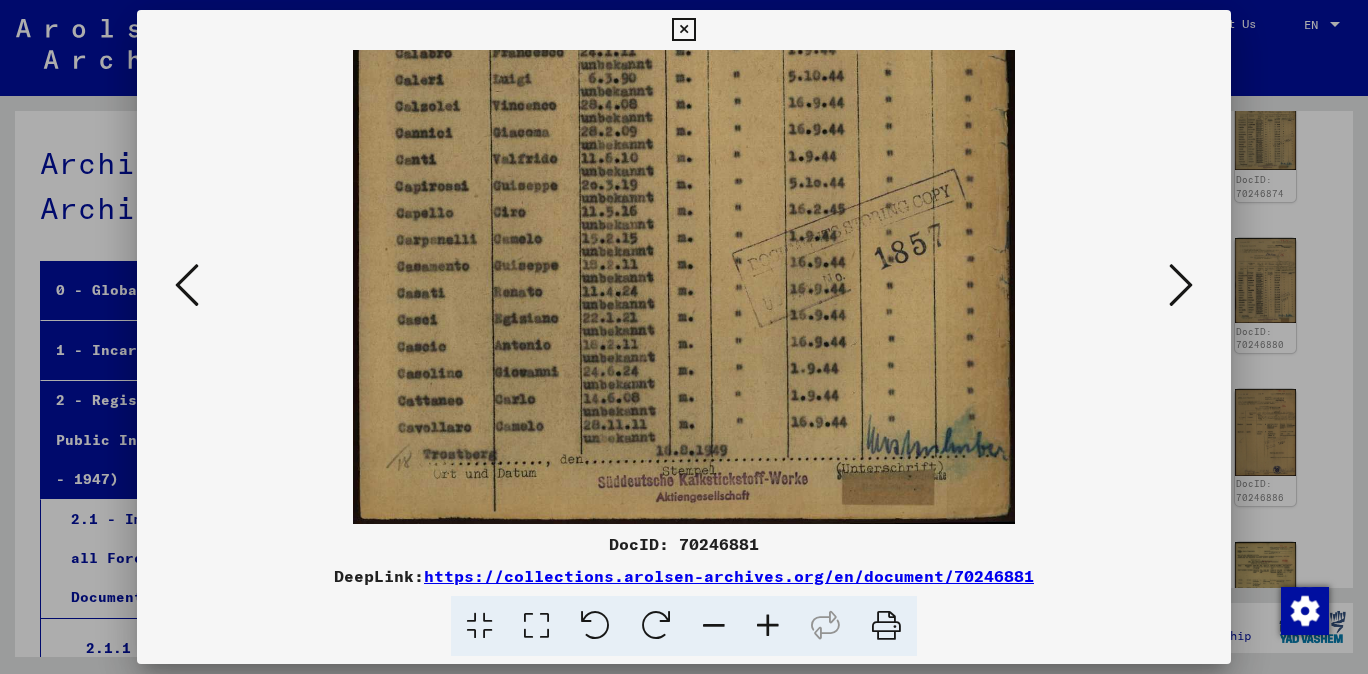 drag, startPoint x: 692, startPoint y: 371, endPoint x: 741, endPoint y: 141, distance: 235.16165 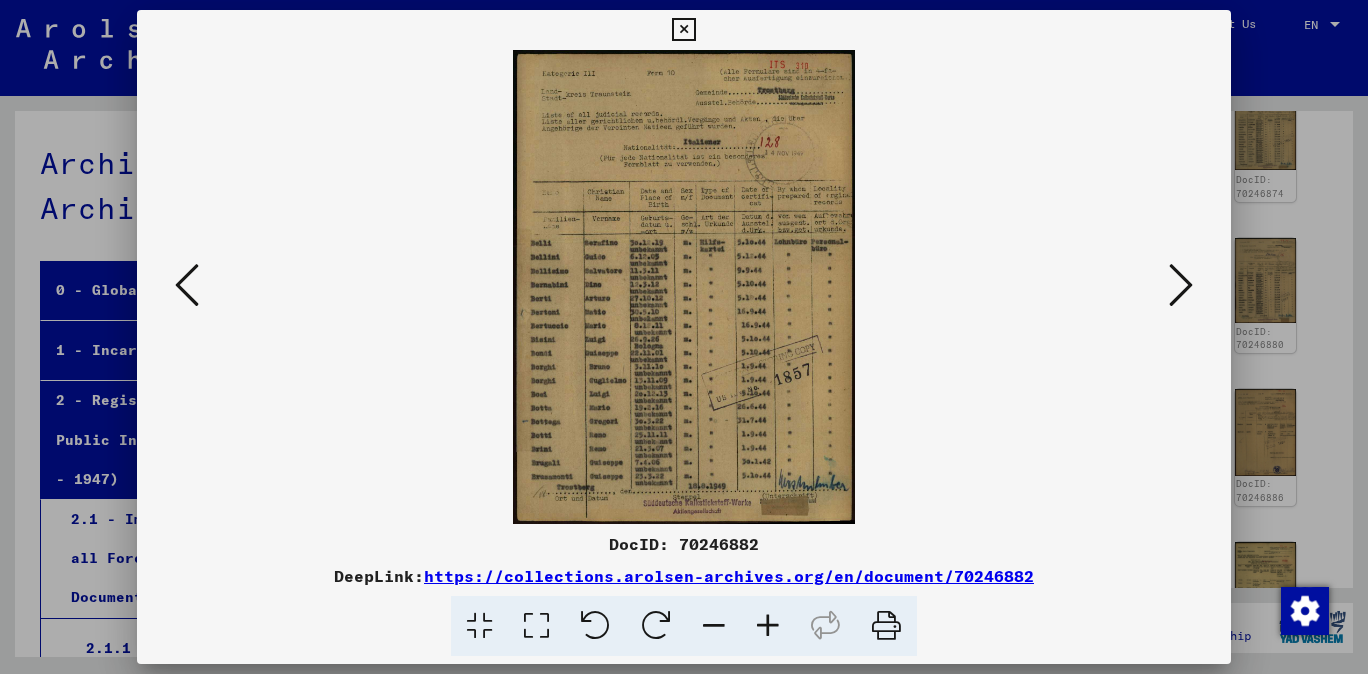 click at bounding box center (768, 626) 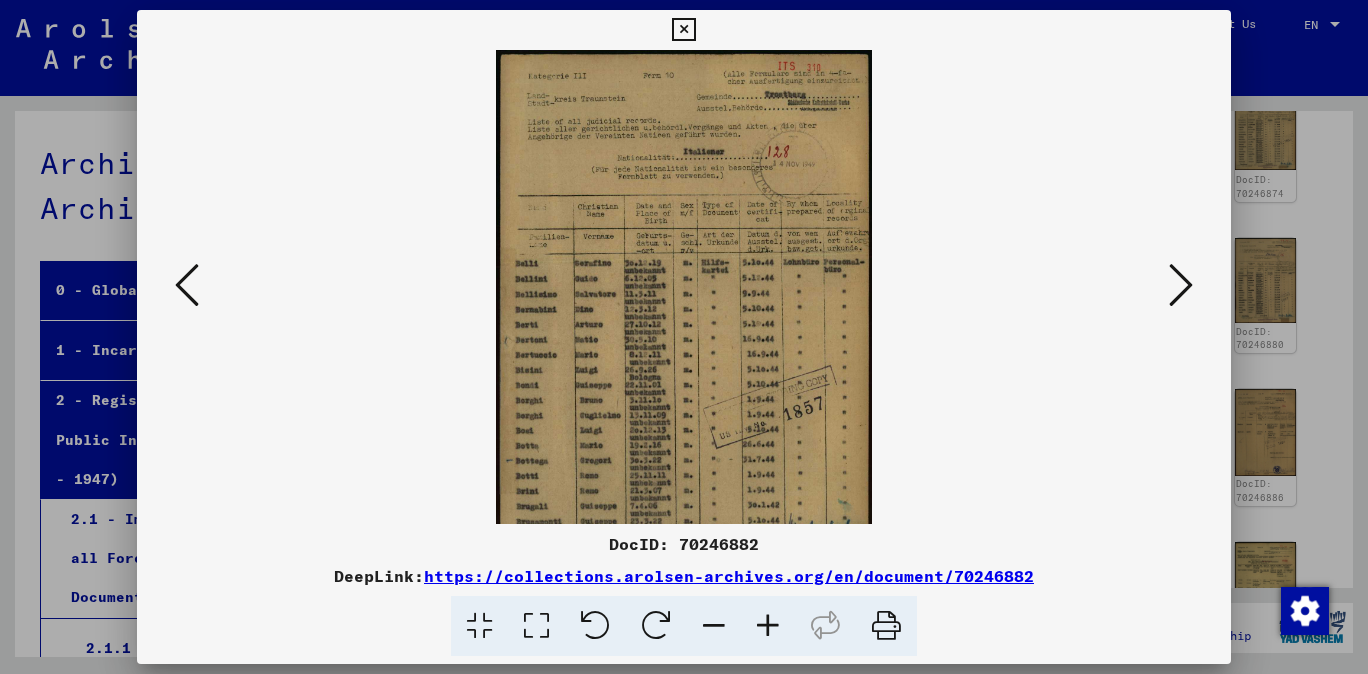 click at bounding box center (768, 626) 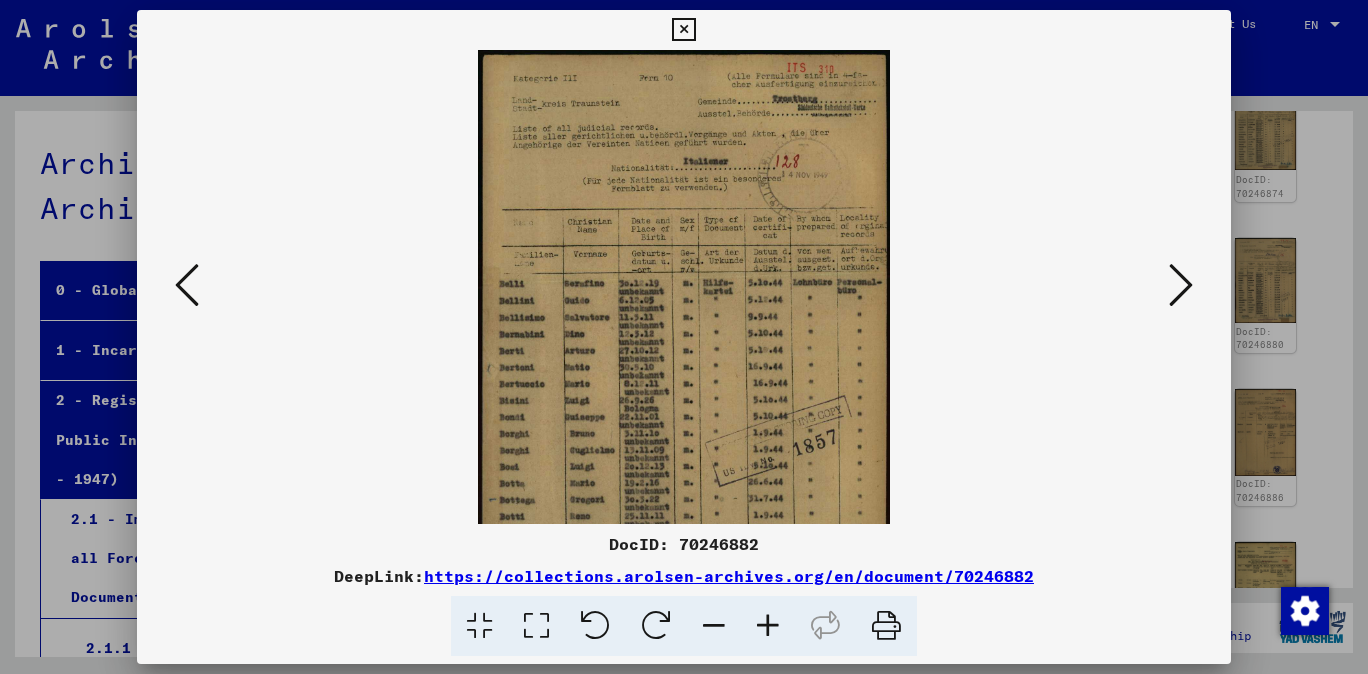 click at bounding box center (768, 626) 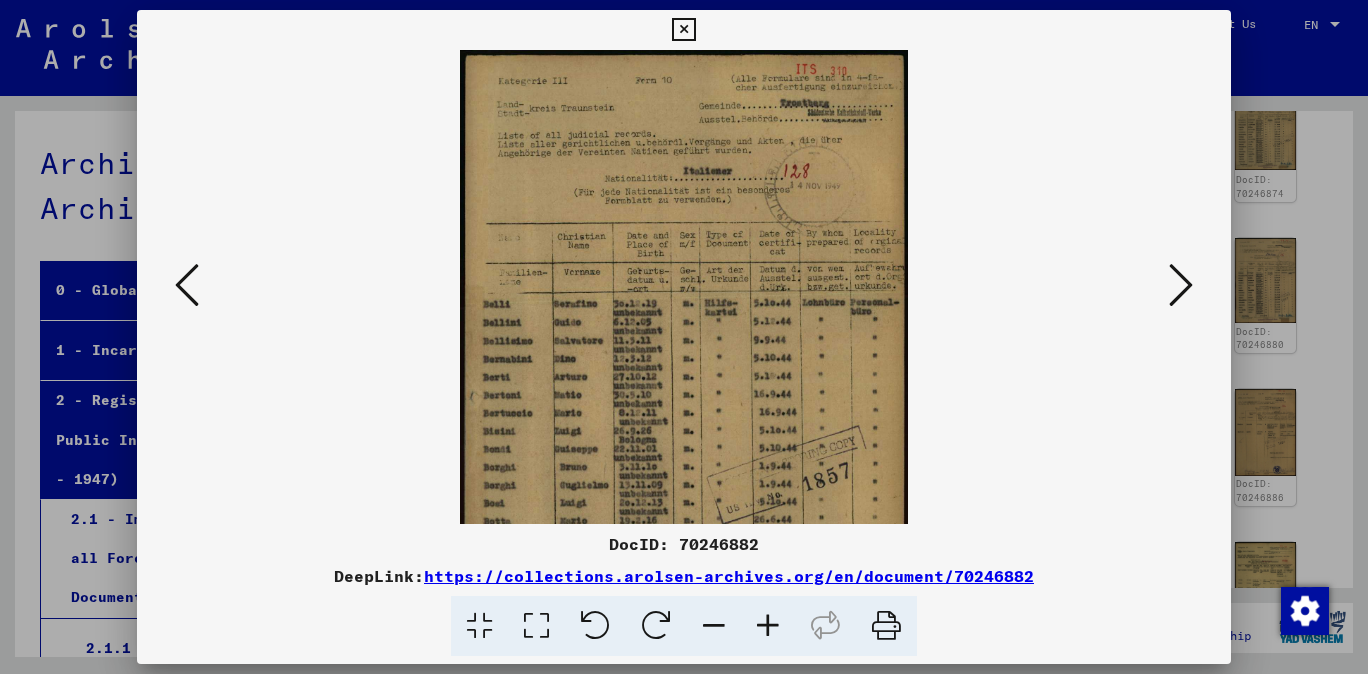 click at bounding box center [768, 626] 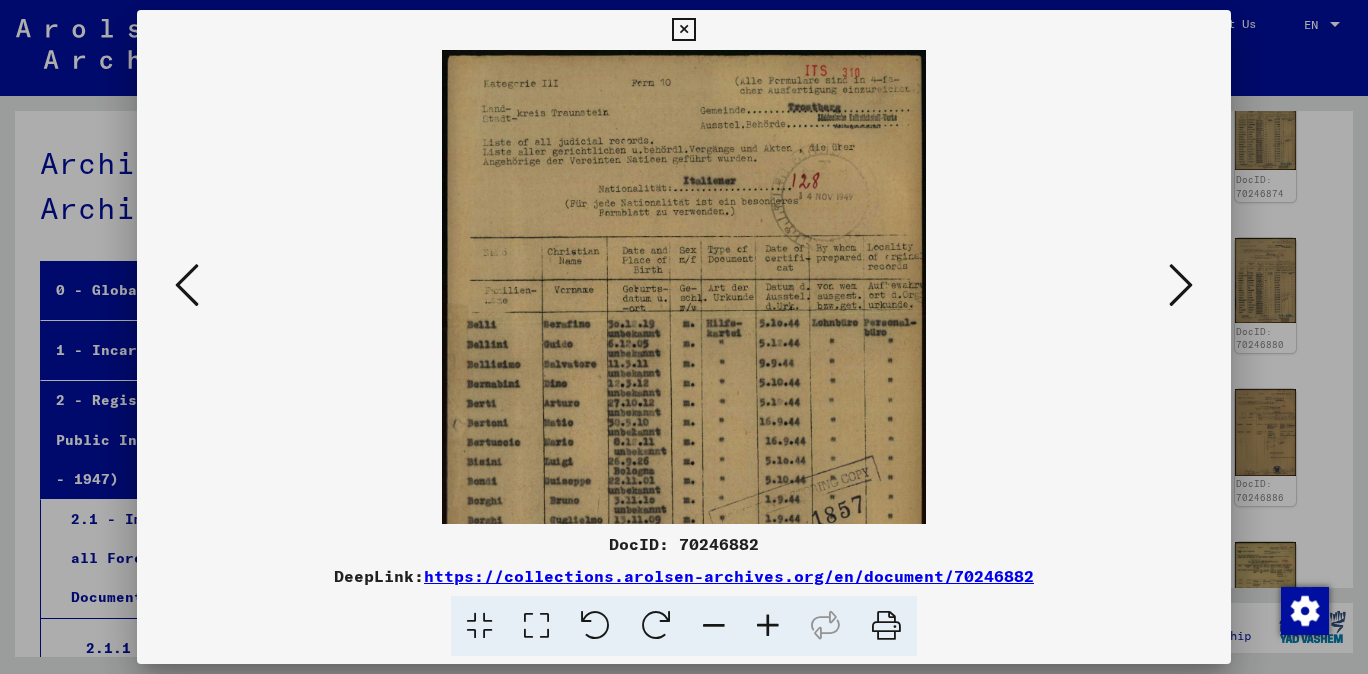 click at bounding box center [768, 626] 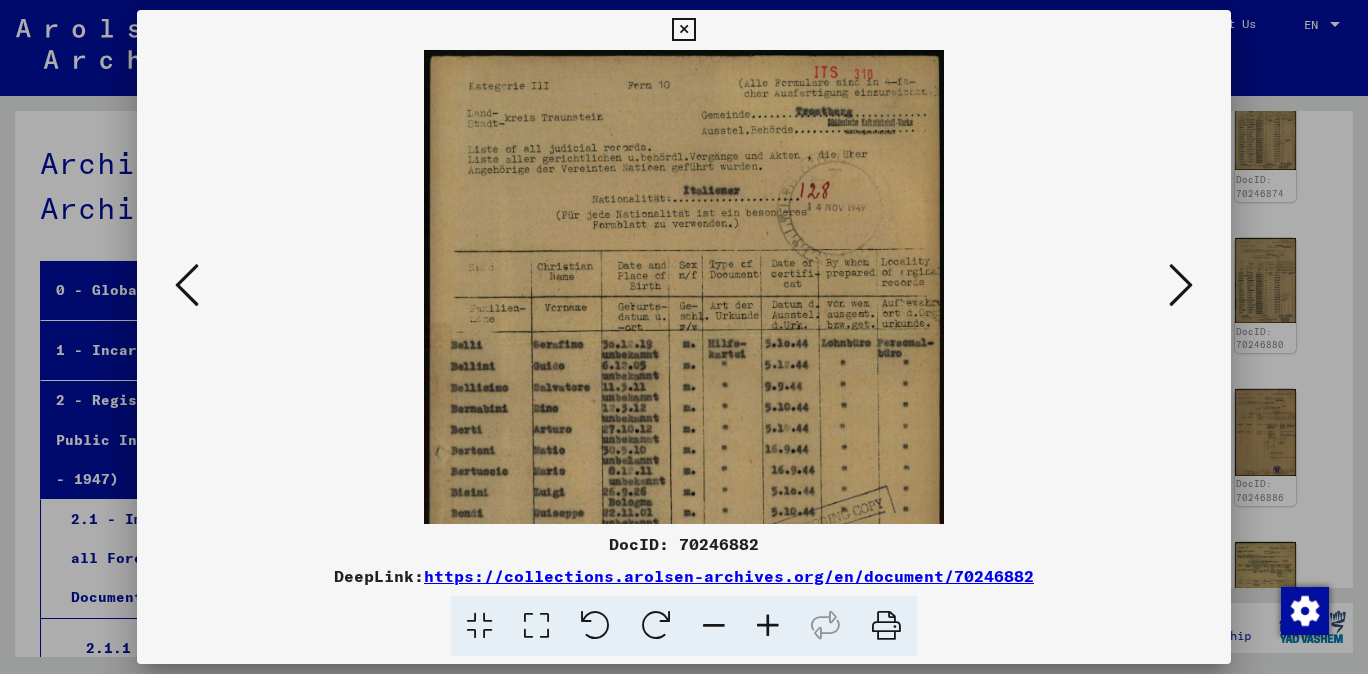 click at bounding box center [768, 626] 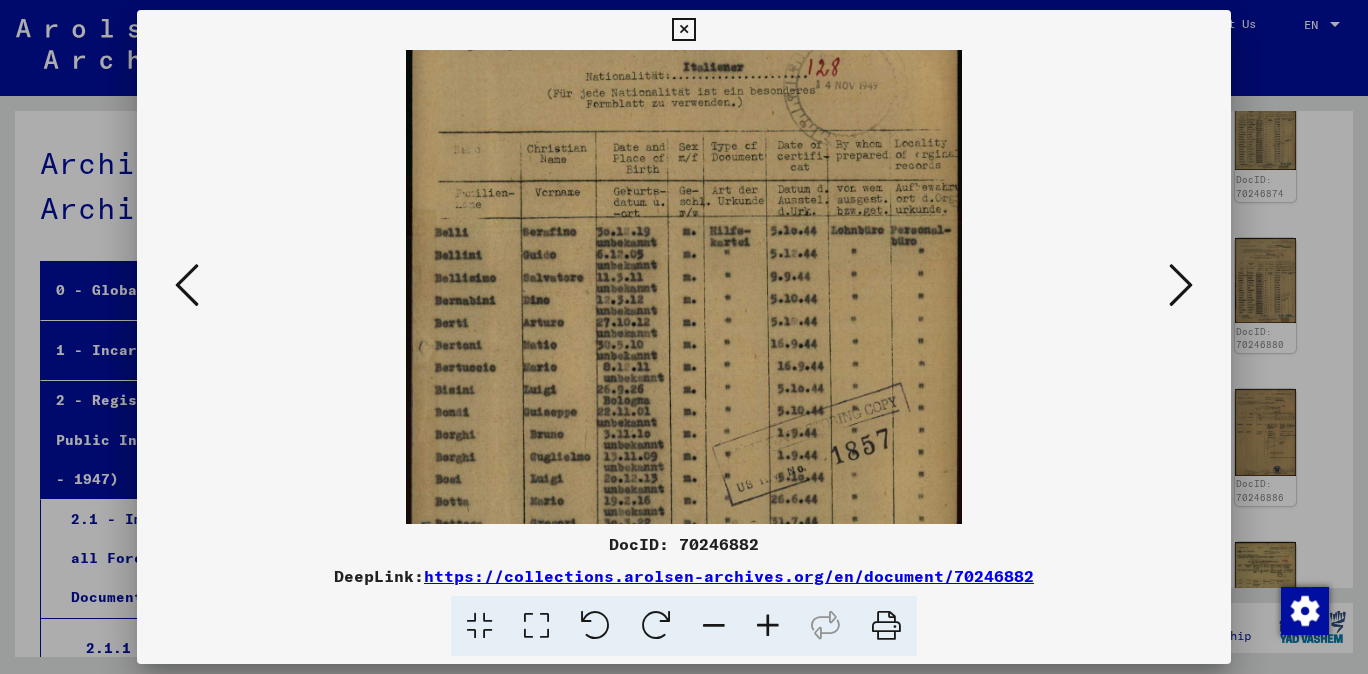 scroll, scrollTop: 280, scrollLeft: 0, axis: vertical 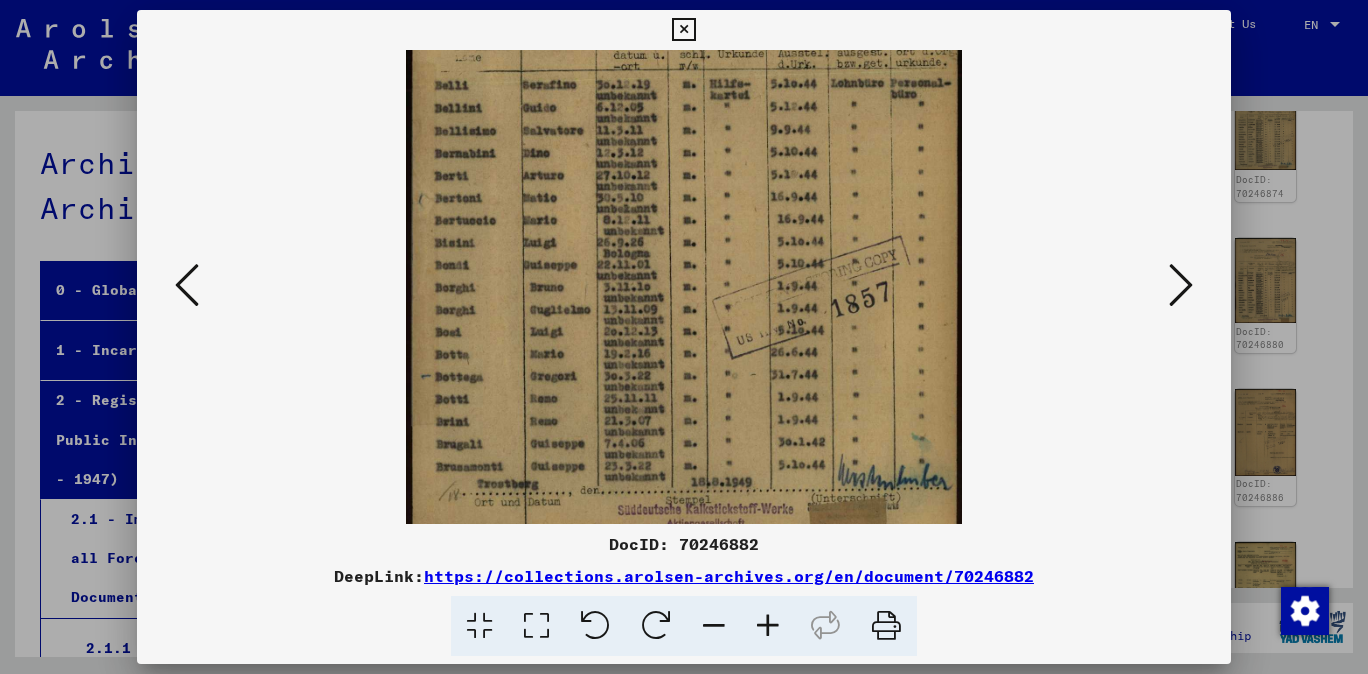 drag, startPoint x: 817, startPoint y: 436, endPoint x: 858, endPoint y: 158, distance: 281.0071 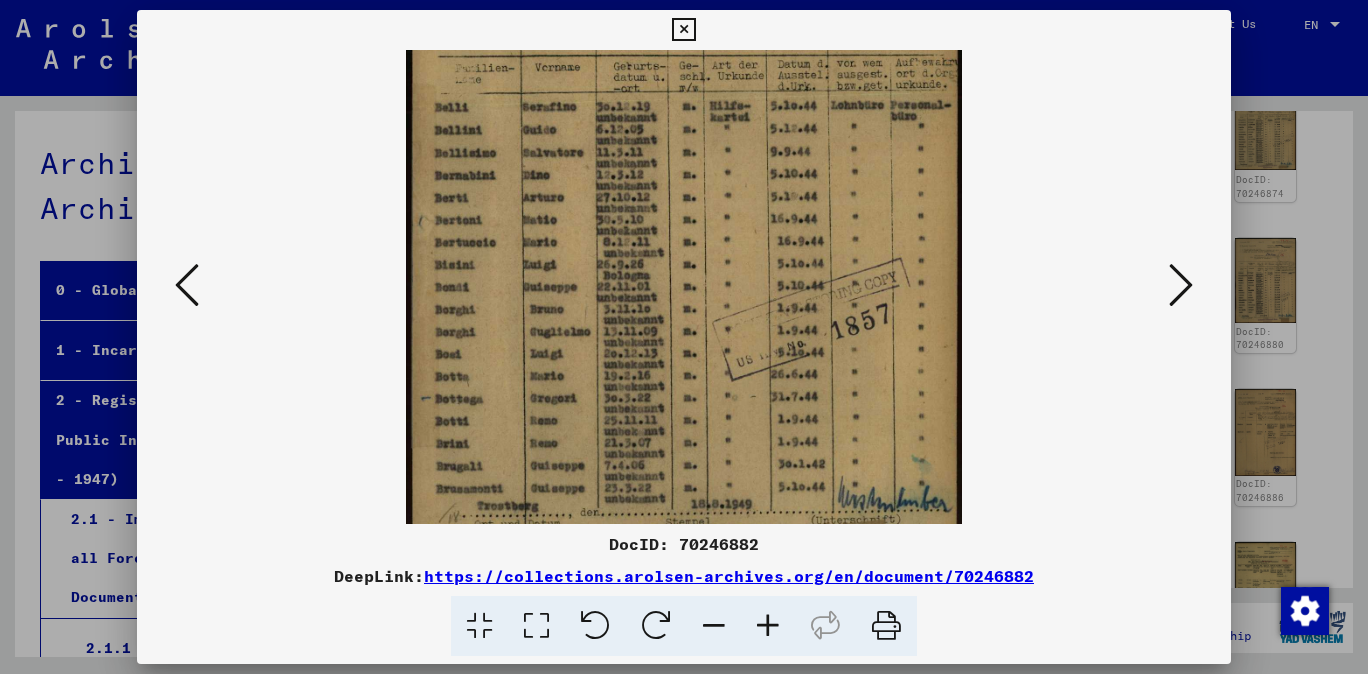 scroll, scrollTop: 239, scrollLeft: 0, axis: vertical 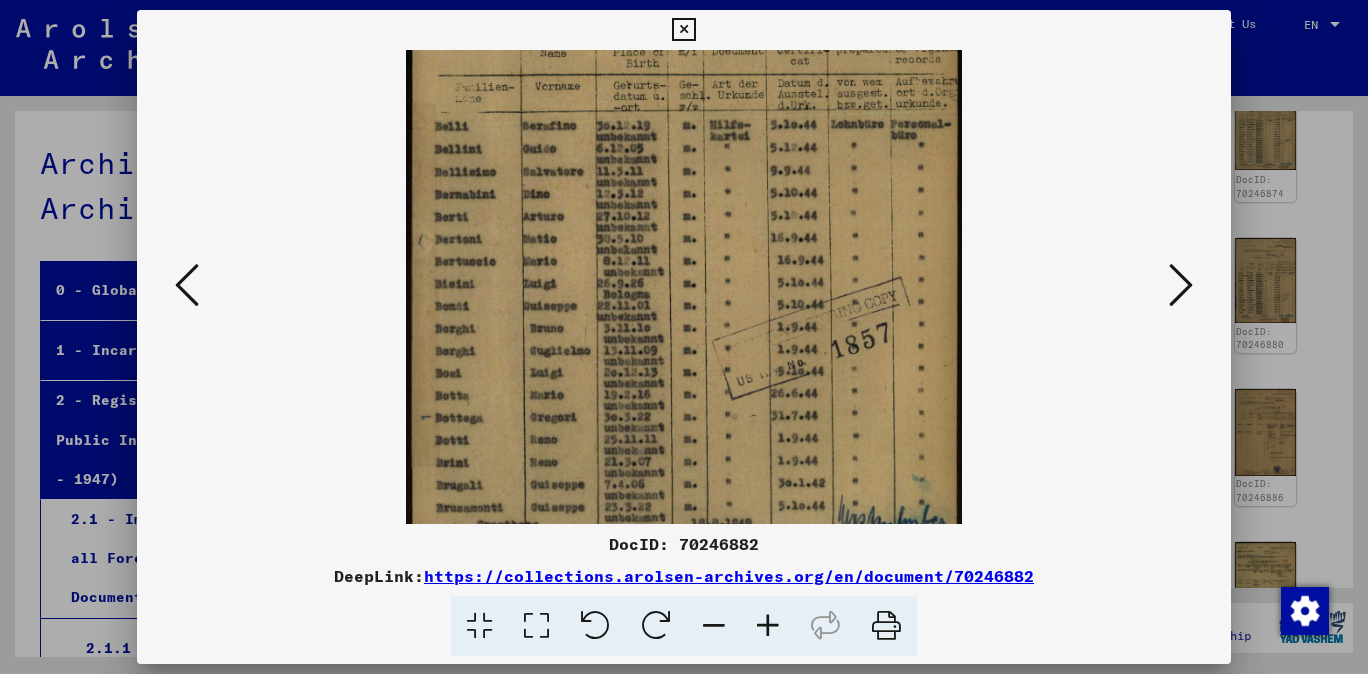 drag, startPoint x: 829, startPoint y: 170, endPoint x: 833, endPoint y: 212, distance: 42.190044 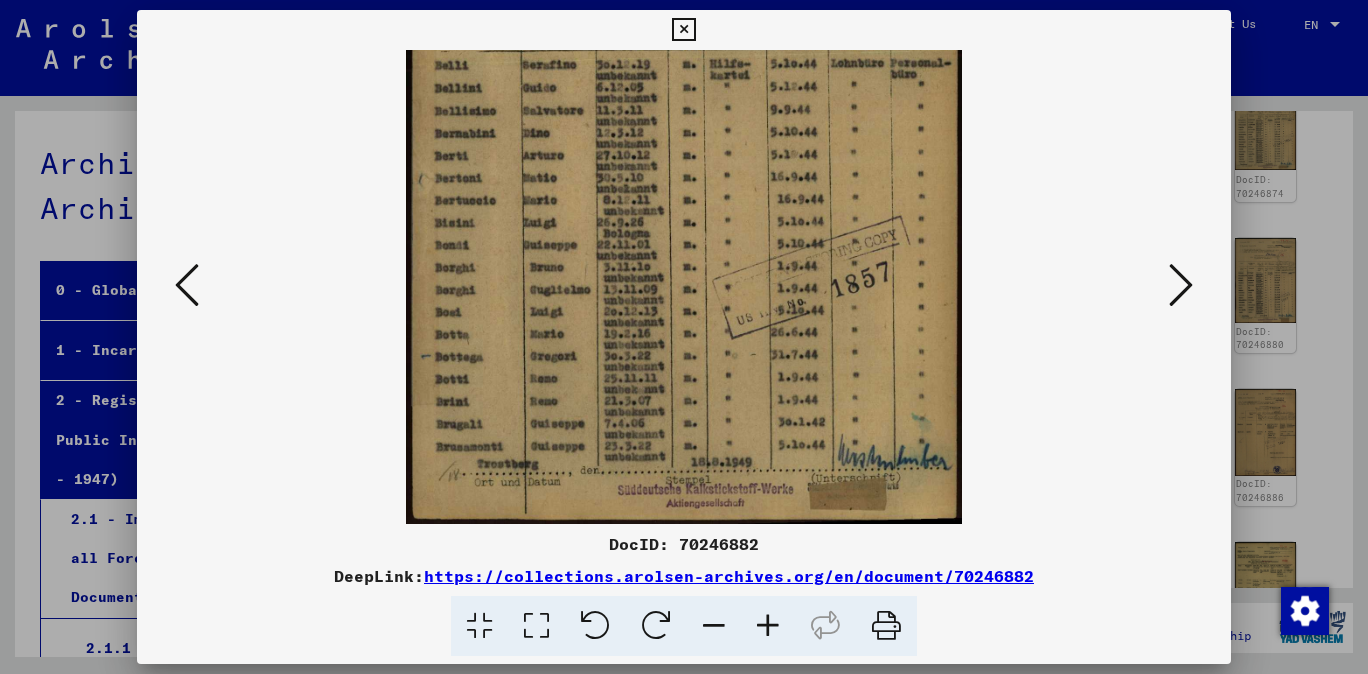 drag, startPoint x: 654, startPoint y: 433, endPoint x: 672, endPoint y: 287, distance: 147.10541 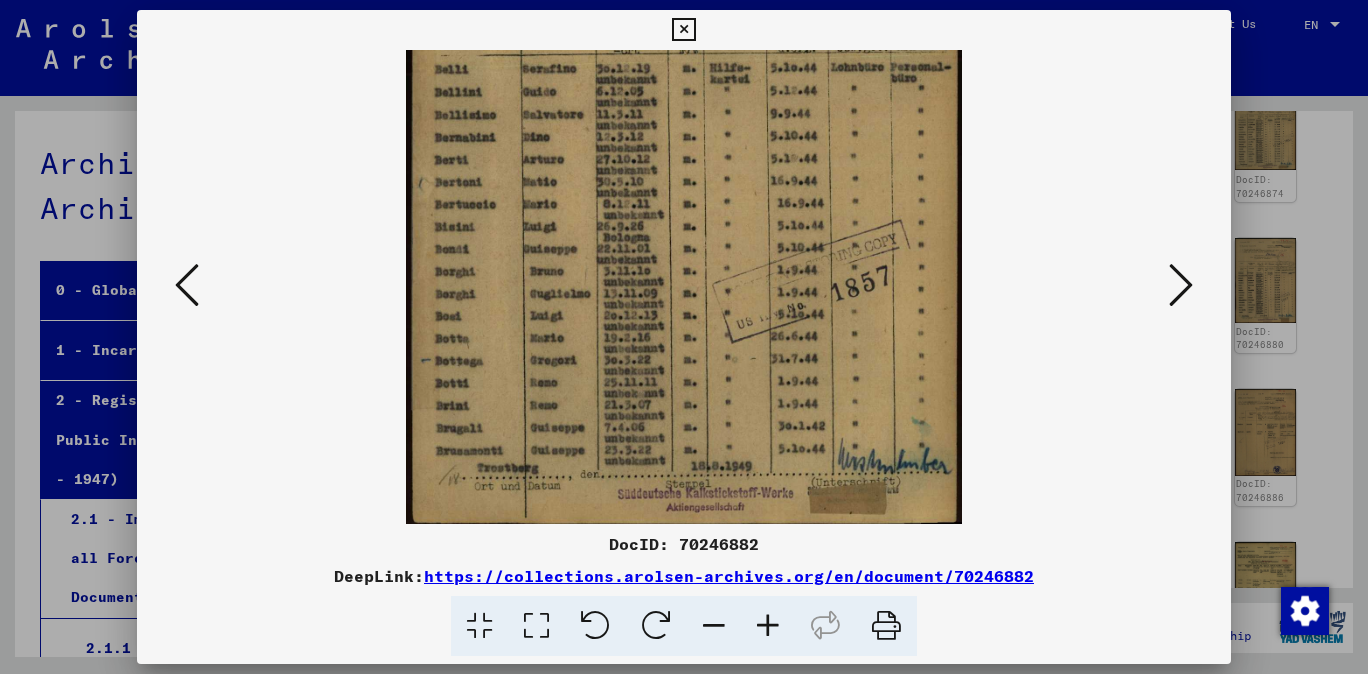 click at bounding box center (1181, 285) 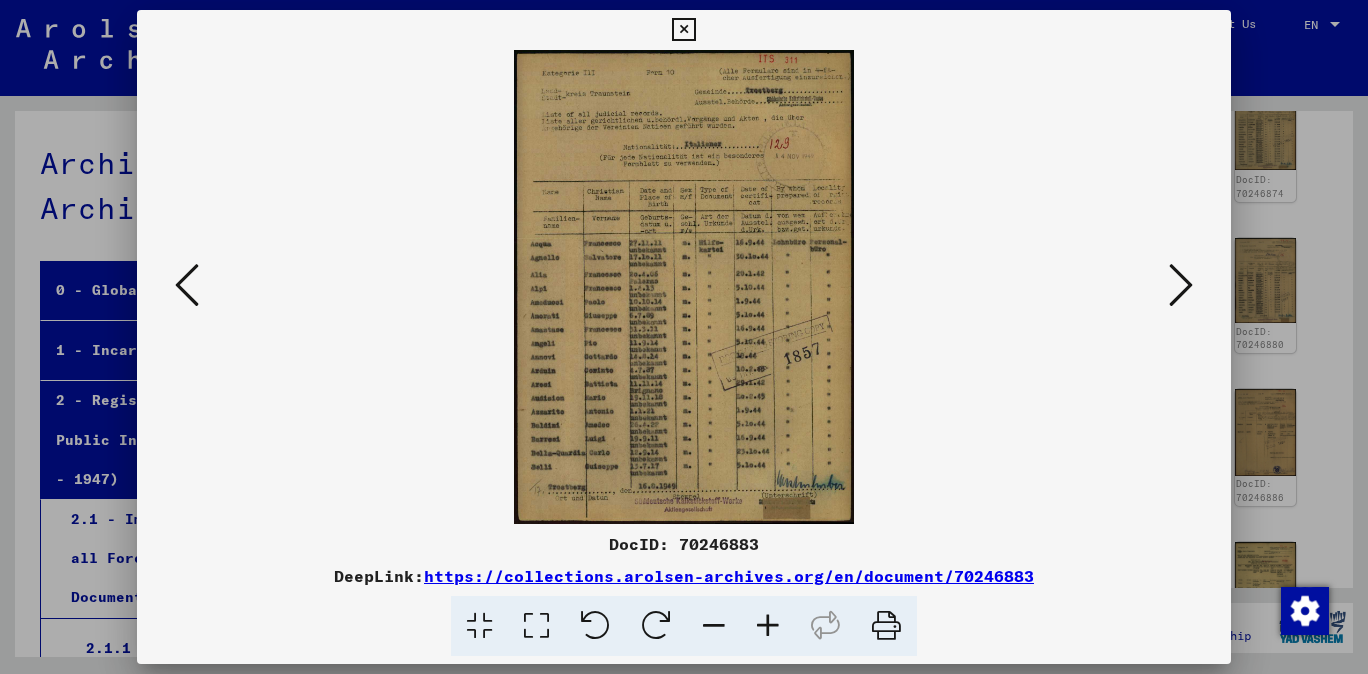 scroll, scrollTop: 0, scrollLeft: 0, axis: both 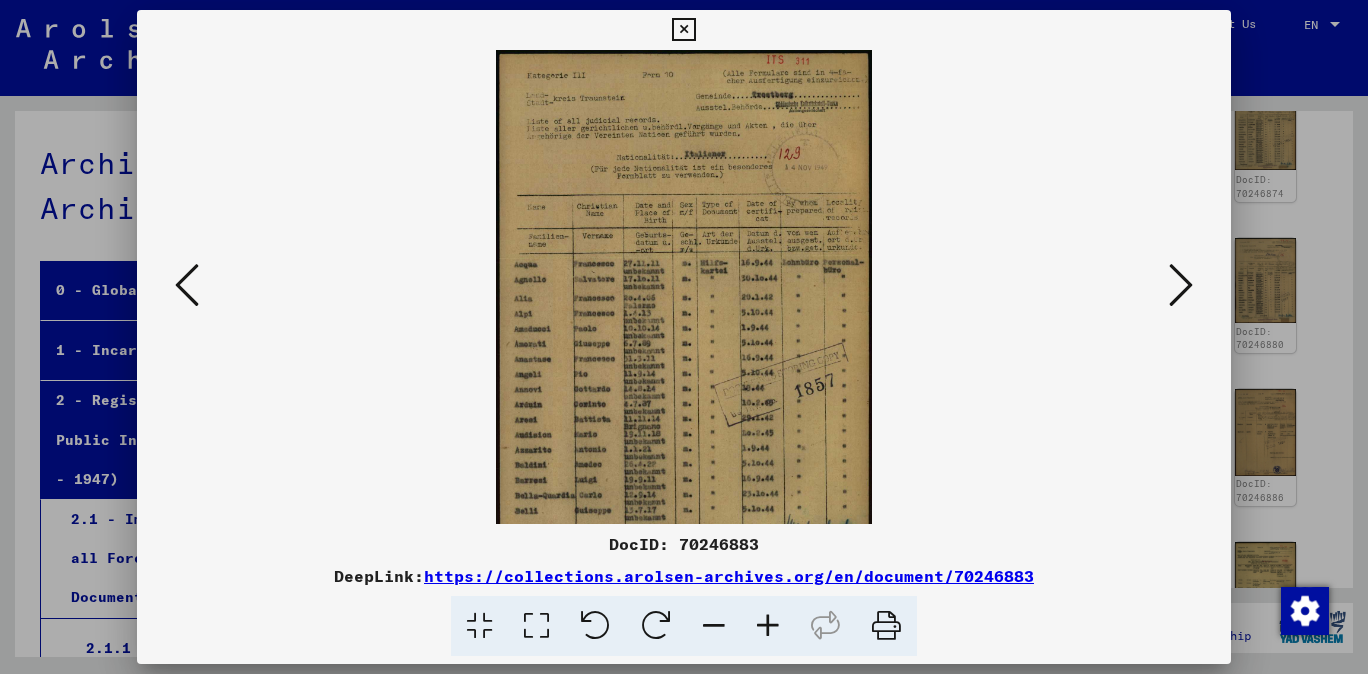click at bounding box center (768, 626) 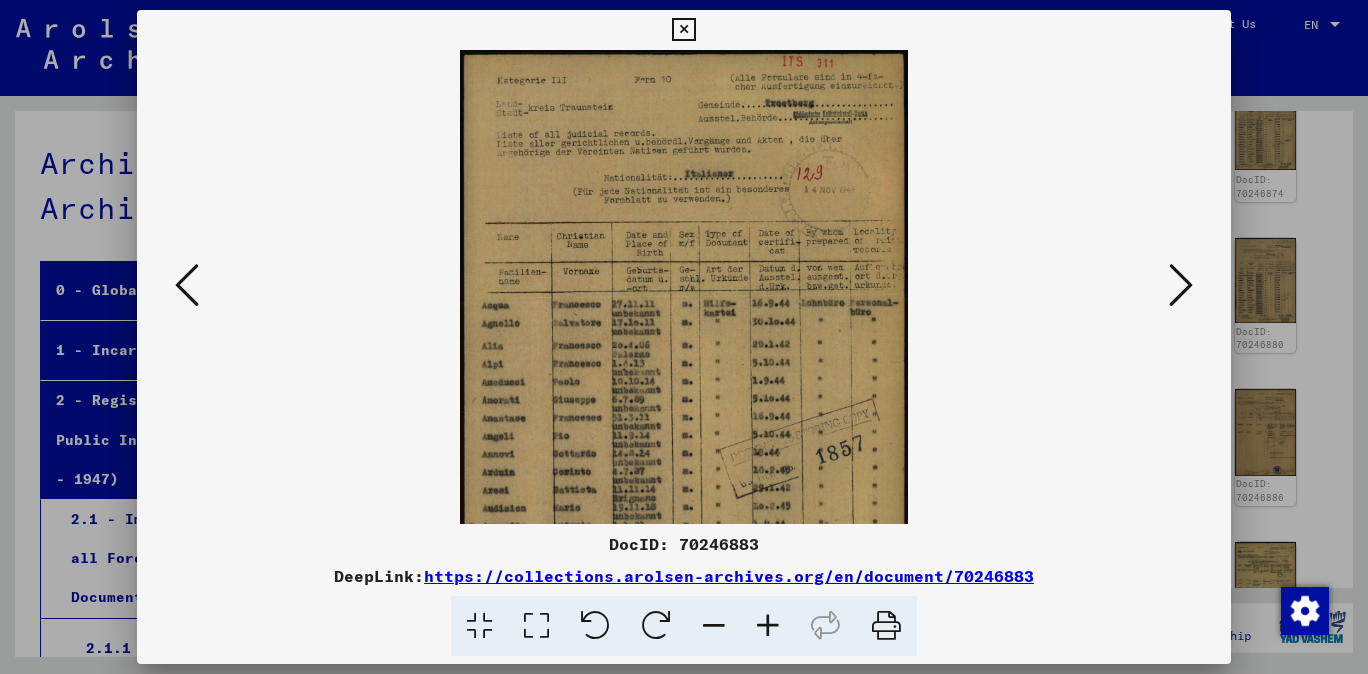 click at bounding box center (768, 626) 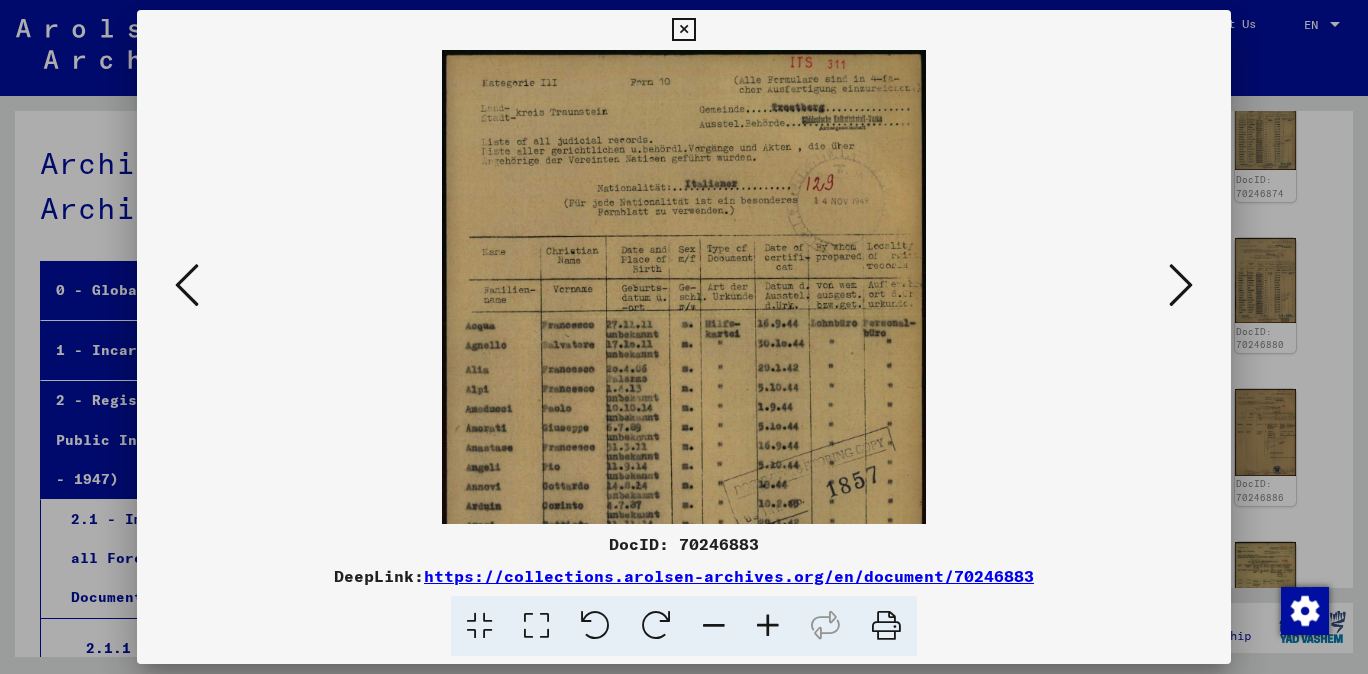 click at bounding box center (768, 626) 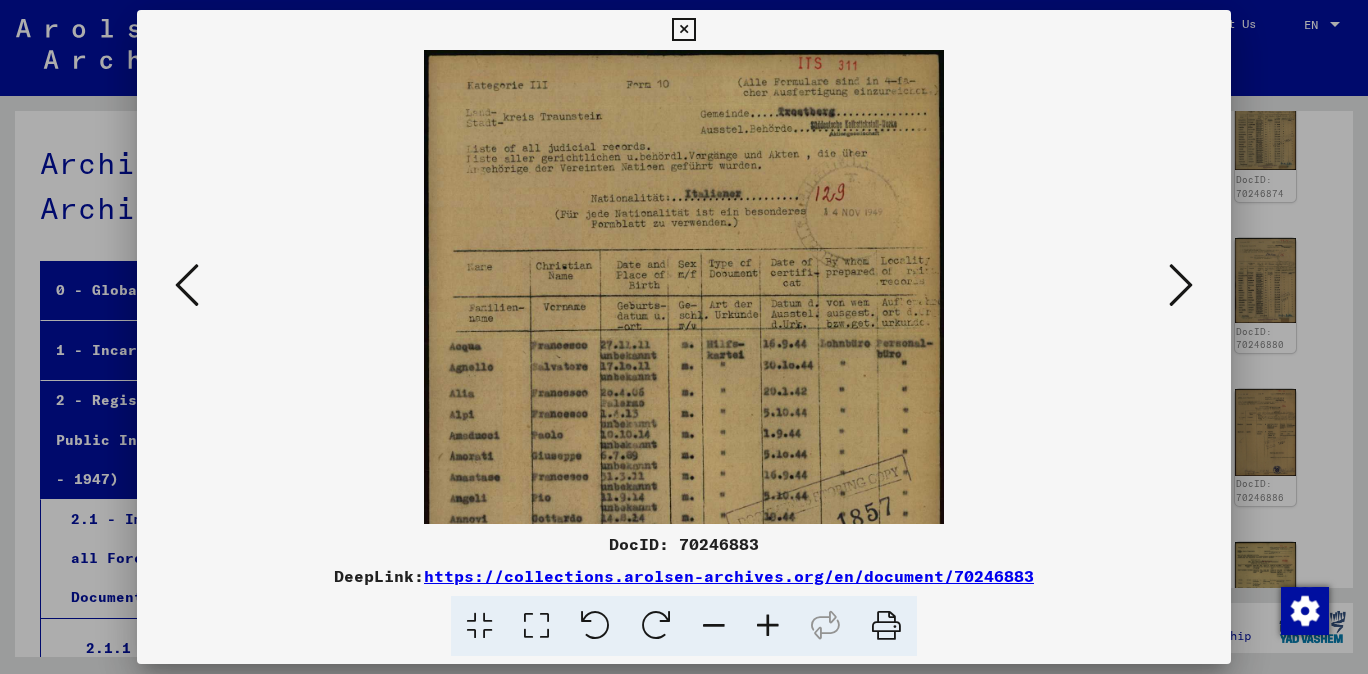 click at bounding box center (768, 626) 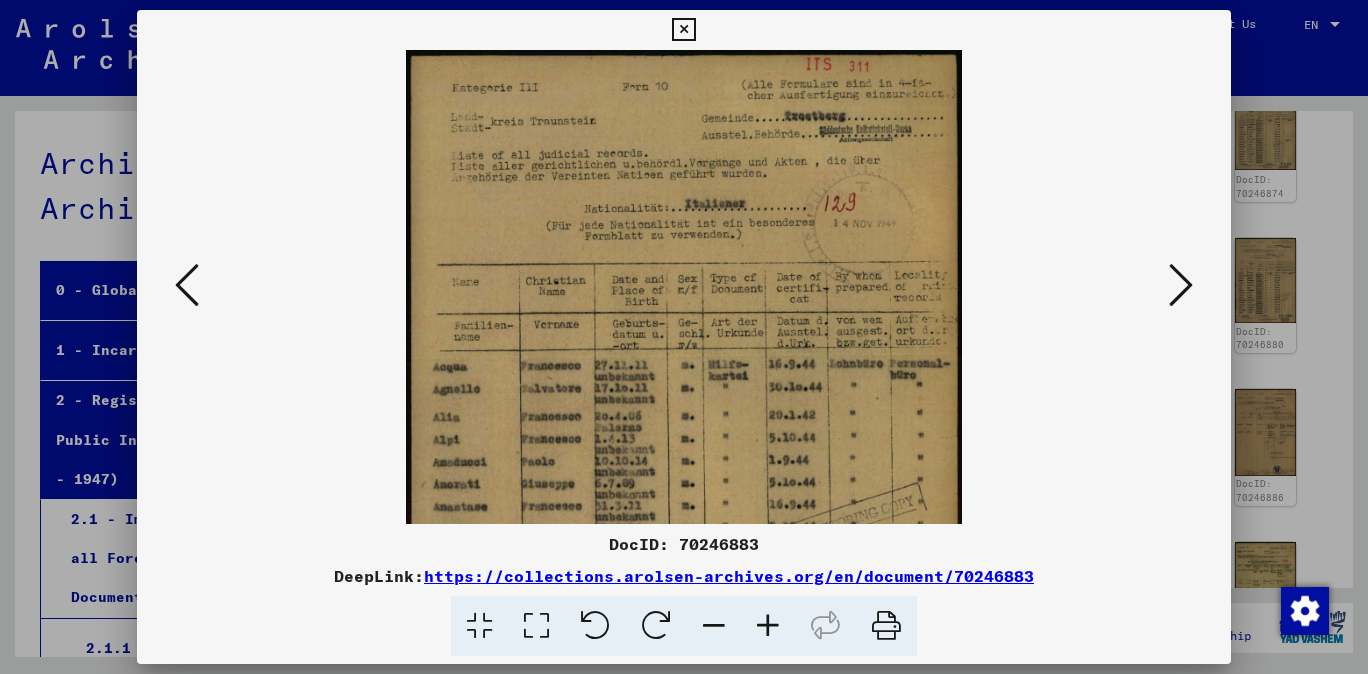 click at bounding box center [768, 626] 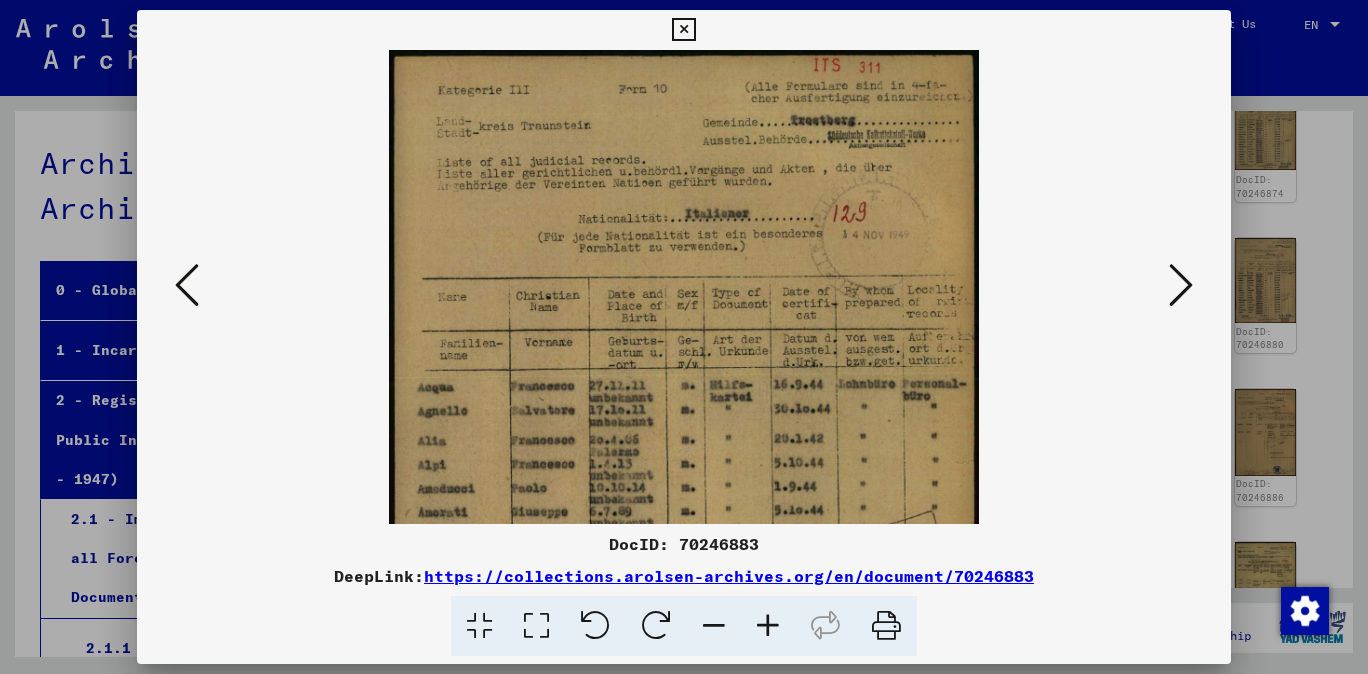 click at bounding box center (768, 626) 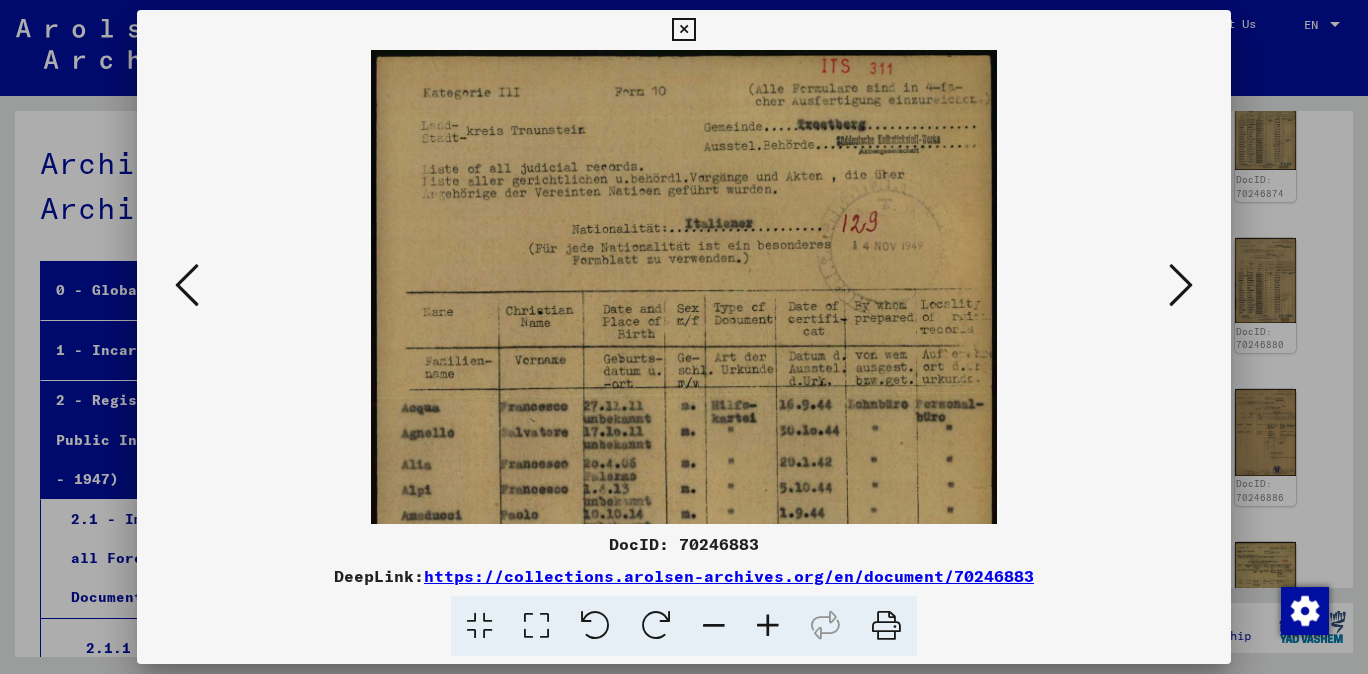click at bounding box center [768, 626] 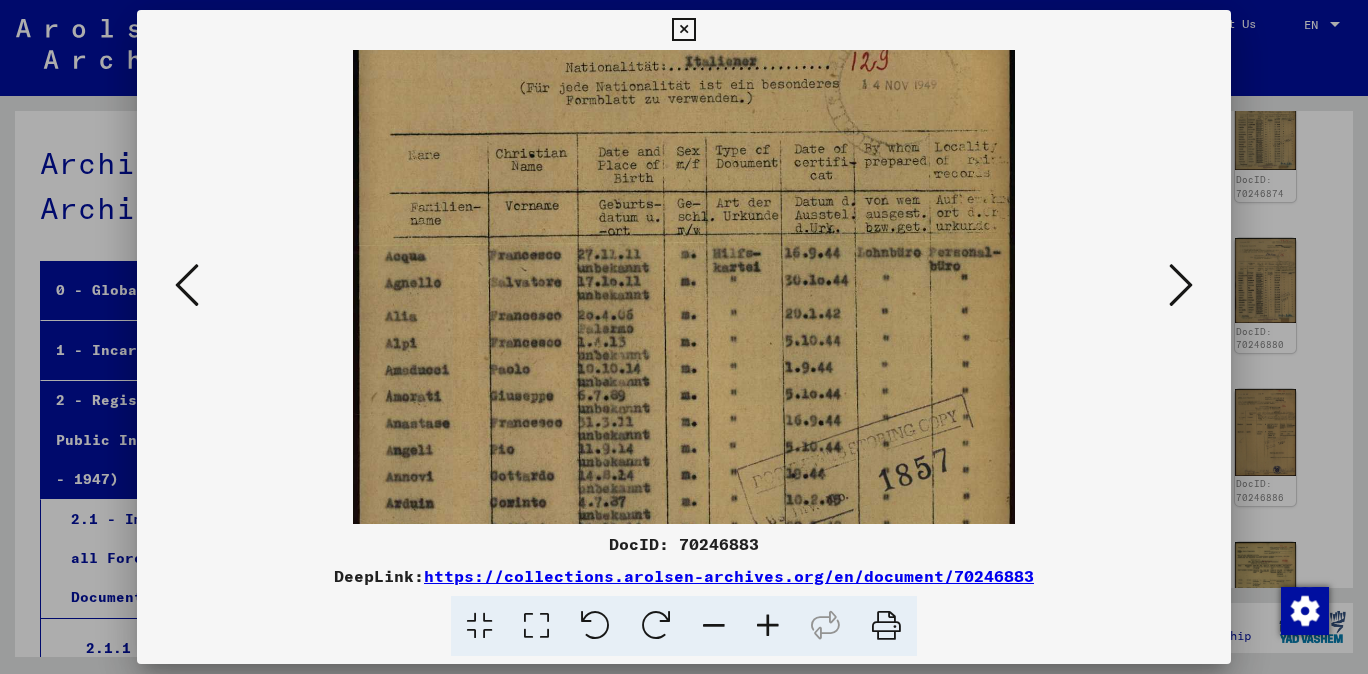 scroll, scrollTop: 188, scrollLeft: 0, axis: vertical 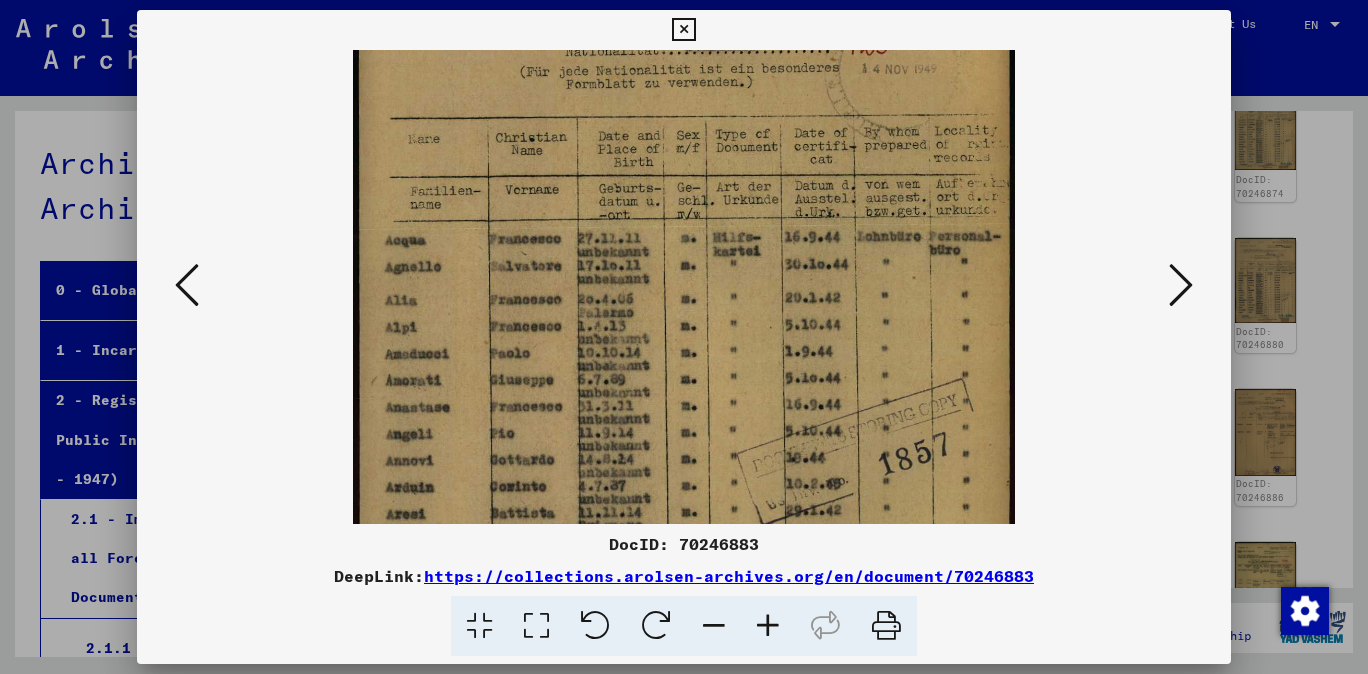 drag, startPoint x: 832, startPoint y: 482, endPoint x: 895, endPoint y: 300, distance: 192.59543 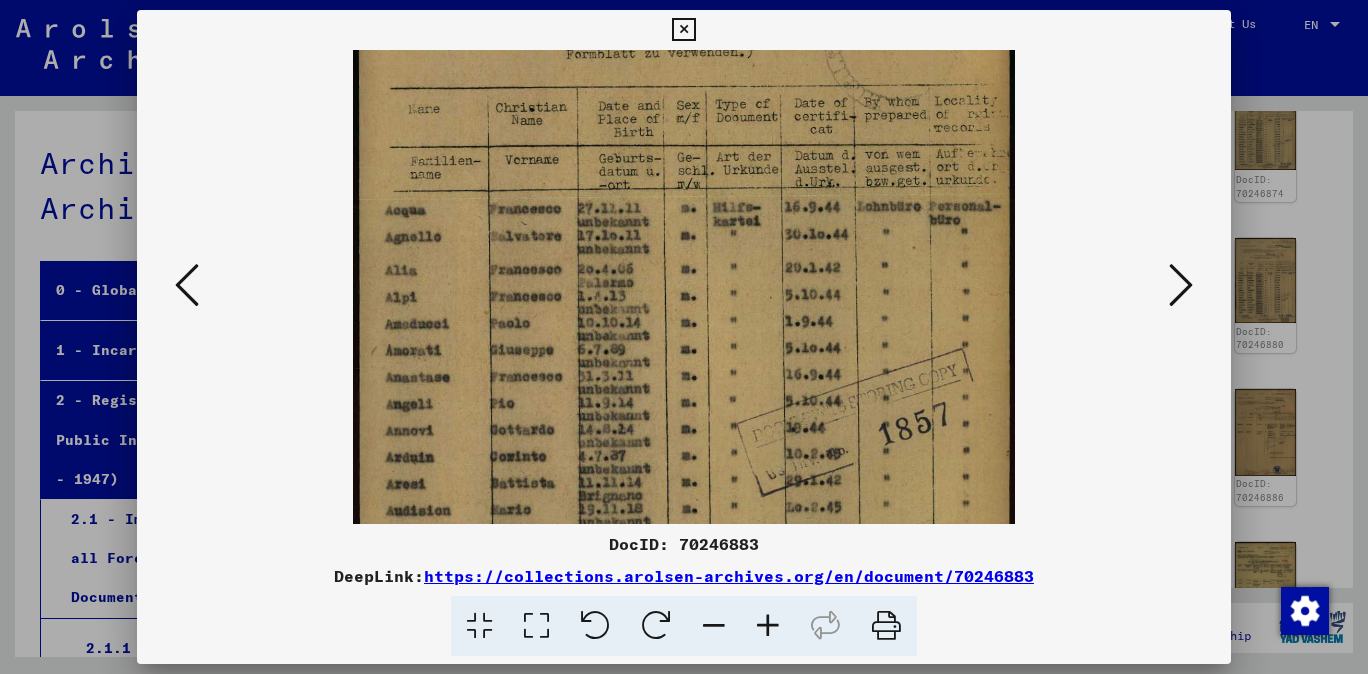 drag, startPoint x: 806, startPoint y: 418, endPoint x: 824, endPoint y: 372, distance: 49.396355 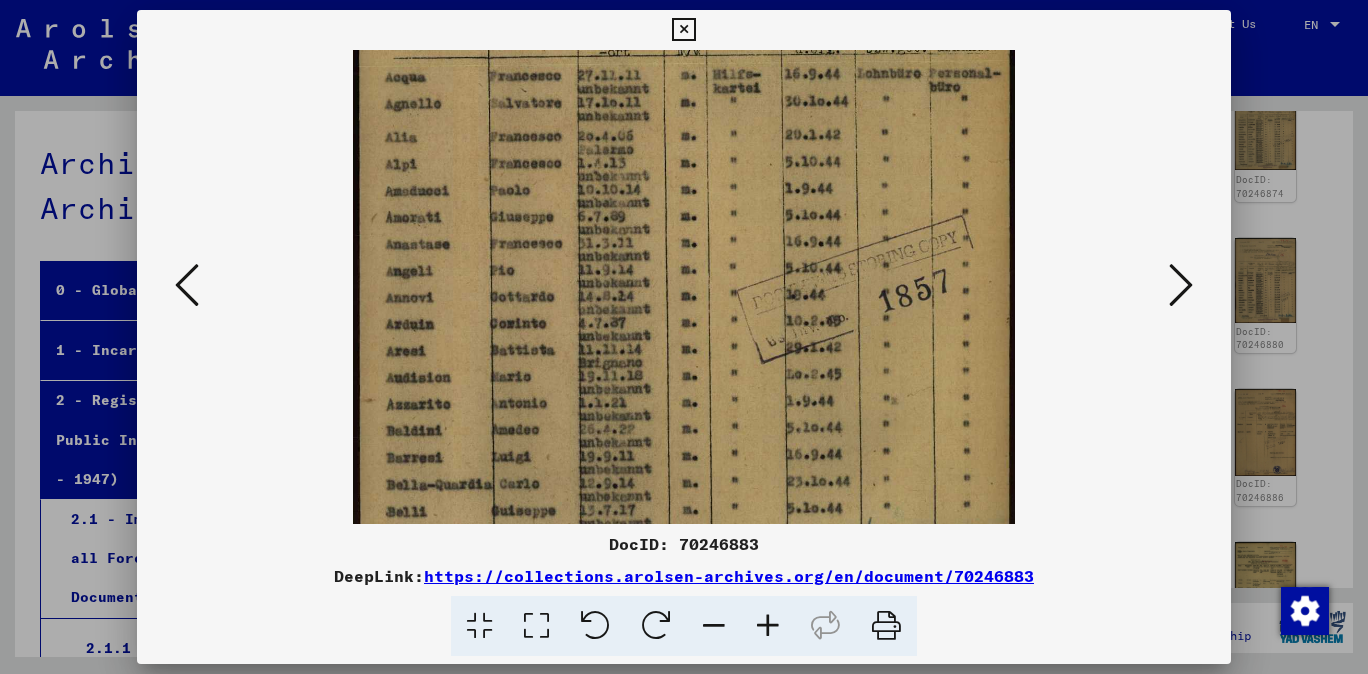 scroll, scrollTop: 349, scrollLeft: 0, axis: vertical 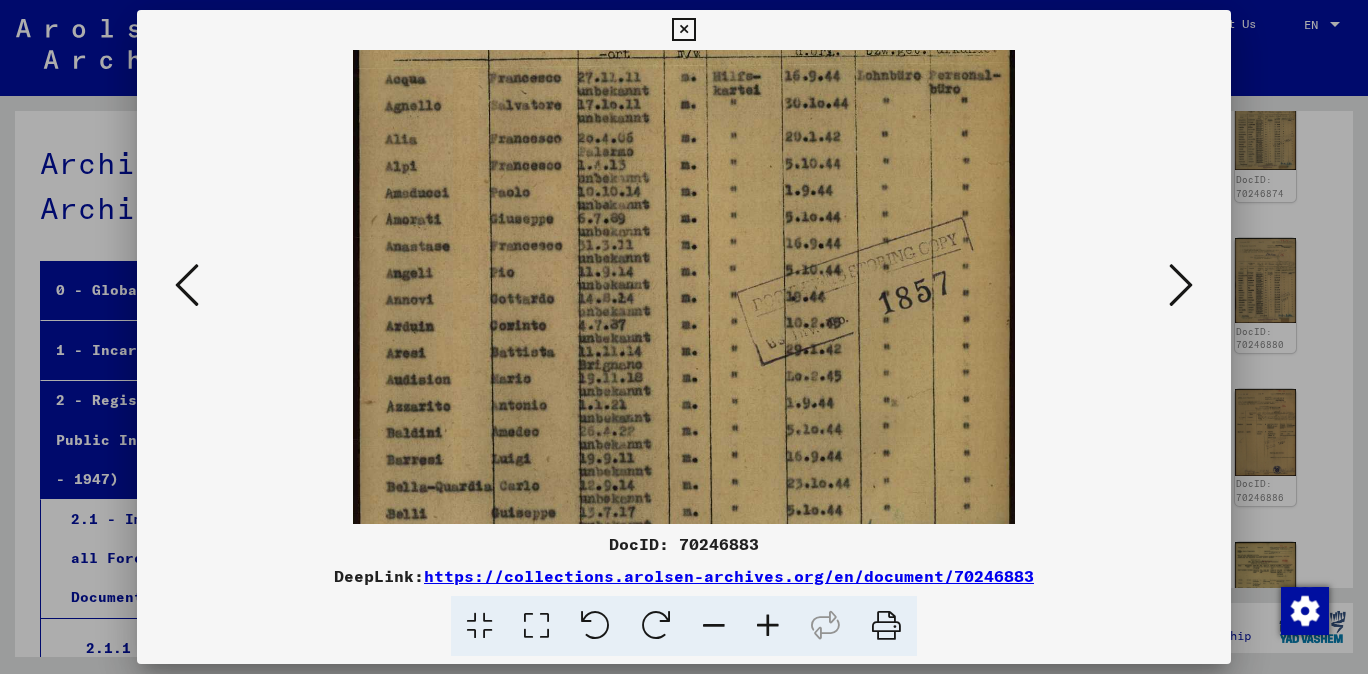 drag, startPoint x: 614, startPoint y: 394, endPoint x: 653, endPoint y: 274, distance: 126.178444 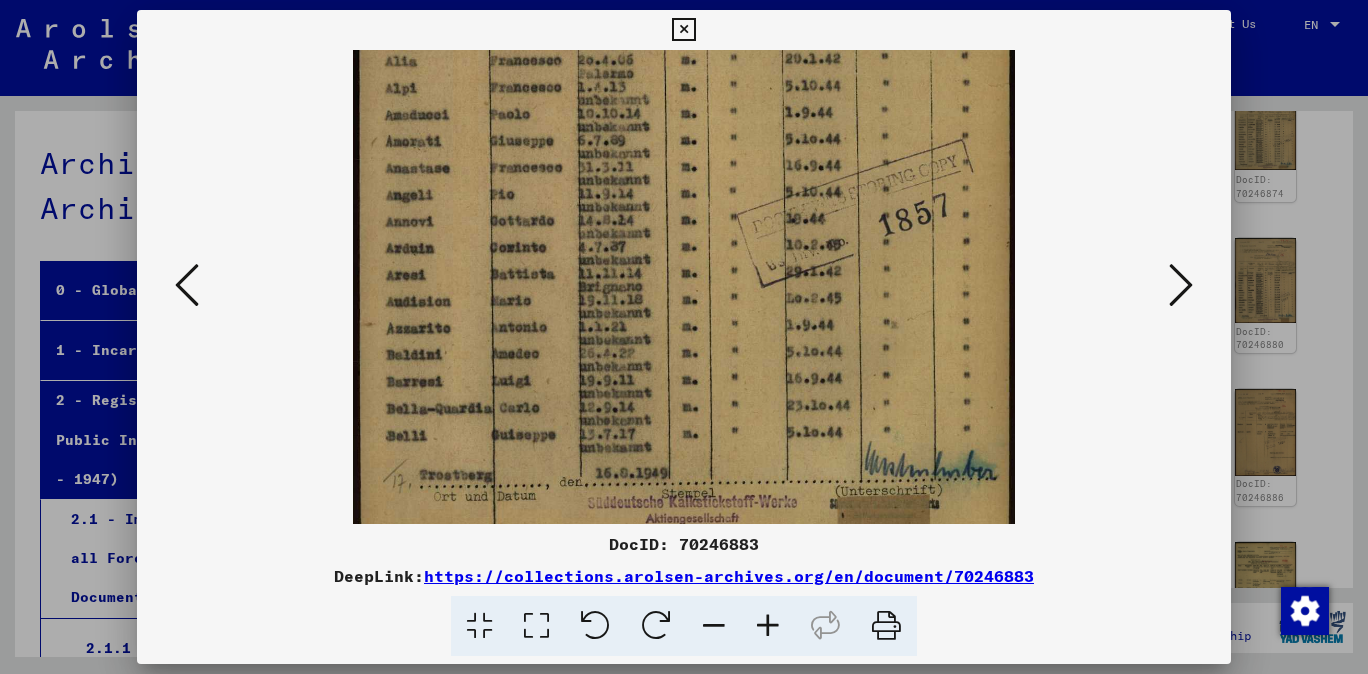 scroll, scrollTop: 411, scrollLeft: 0, axis: vertical 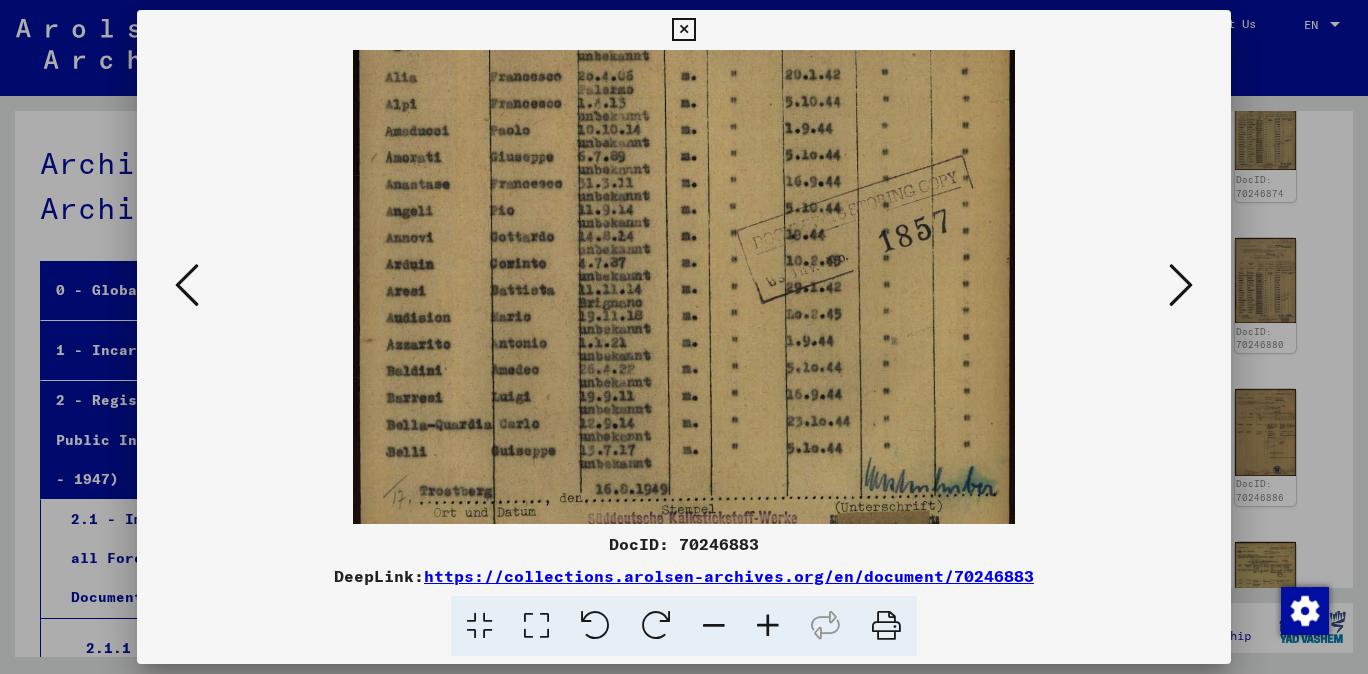 drag, startPoint x: 545, startPoint y: 452, endPoint x: 589, endPoint y: 344, distance: 116.61904 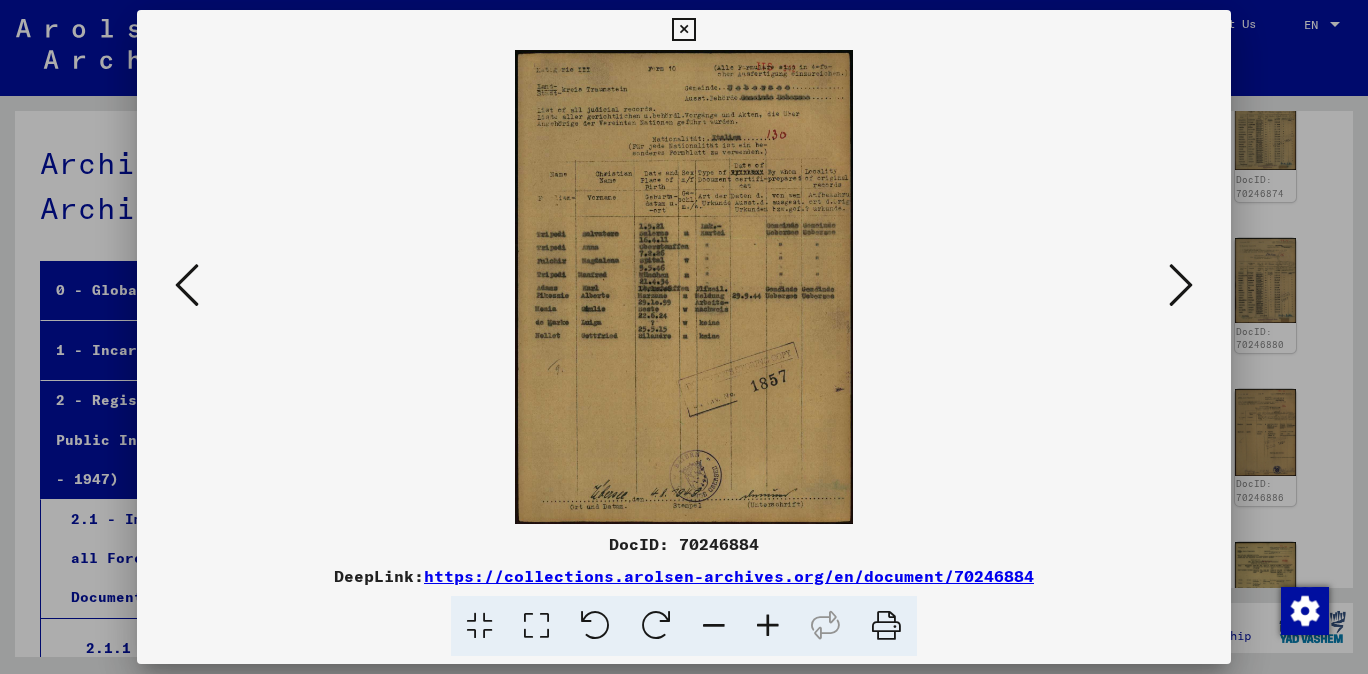 scroll, scrollTop: 0, scrollLeft: 0, axis: both 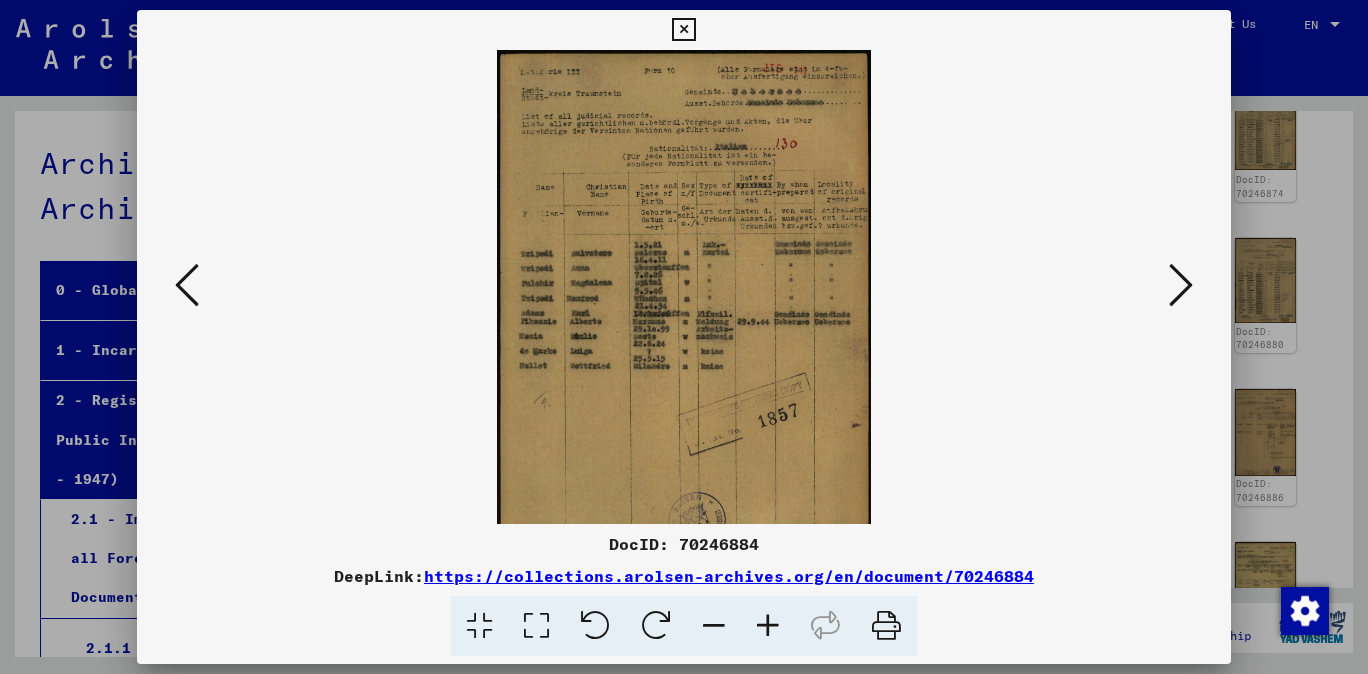 click at bounding box center [768, 626] 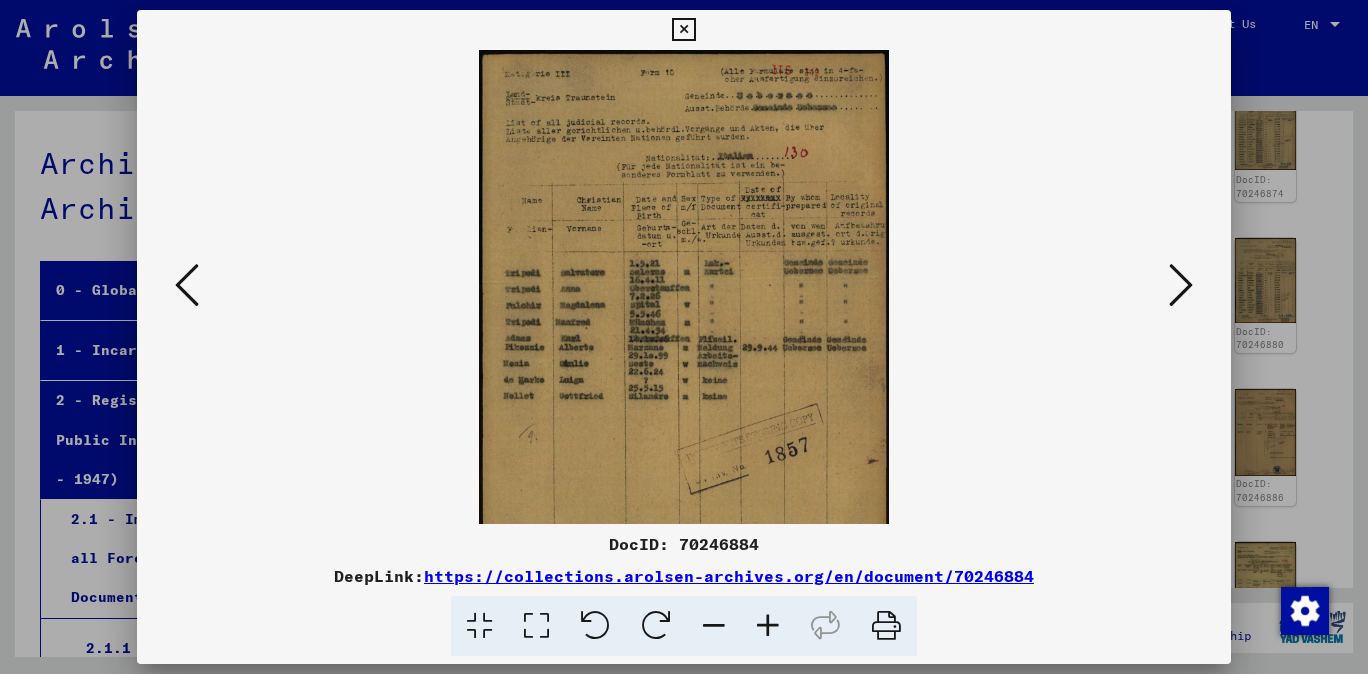 click at bounding box center (768, 626) 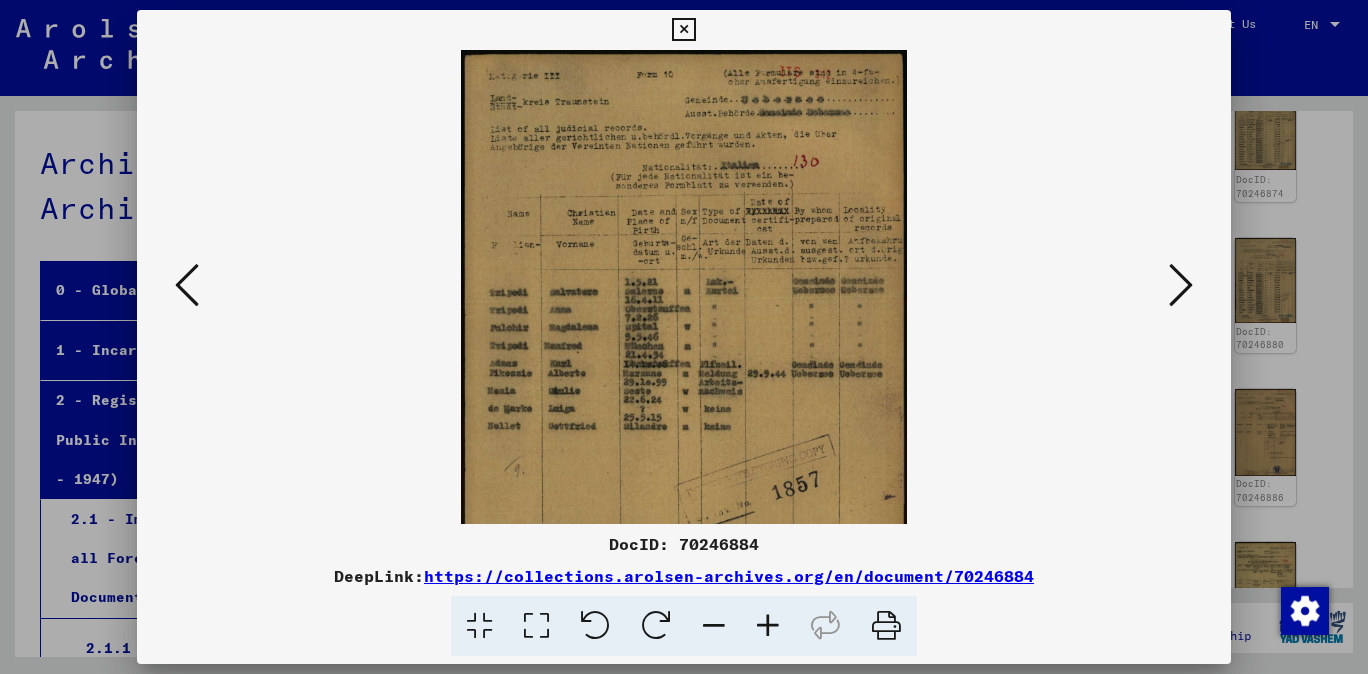 click at bounding box center [768, 626] 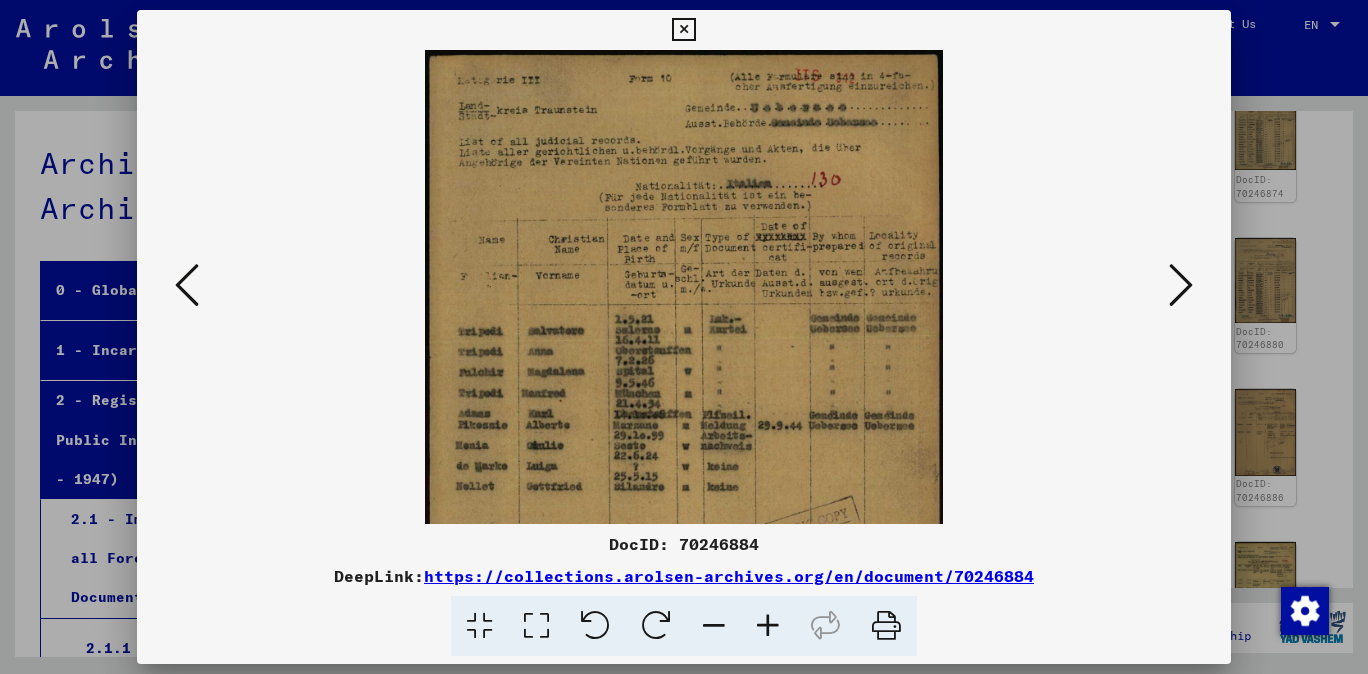 click at bounding box center [768, 626] 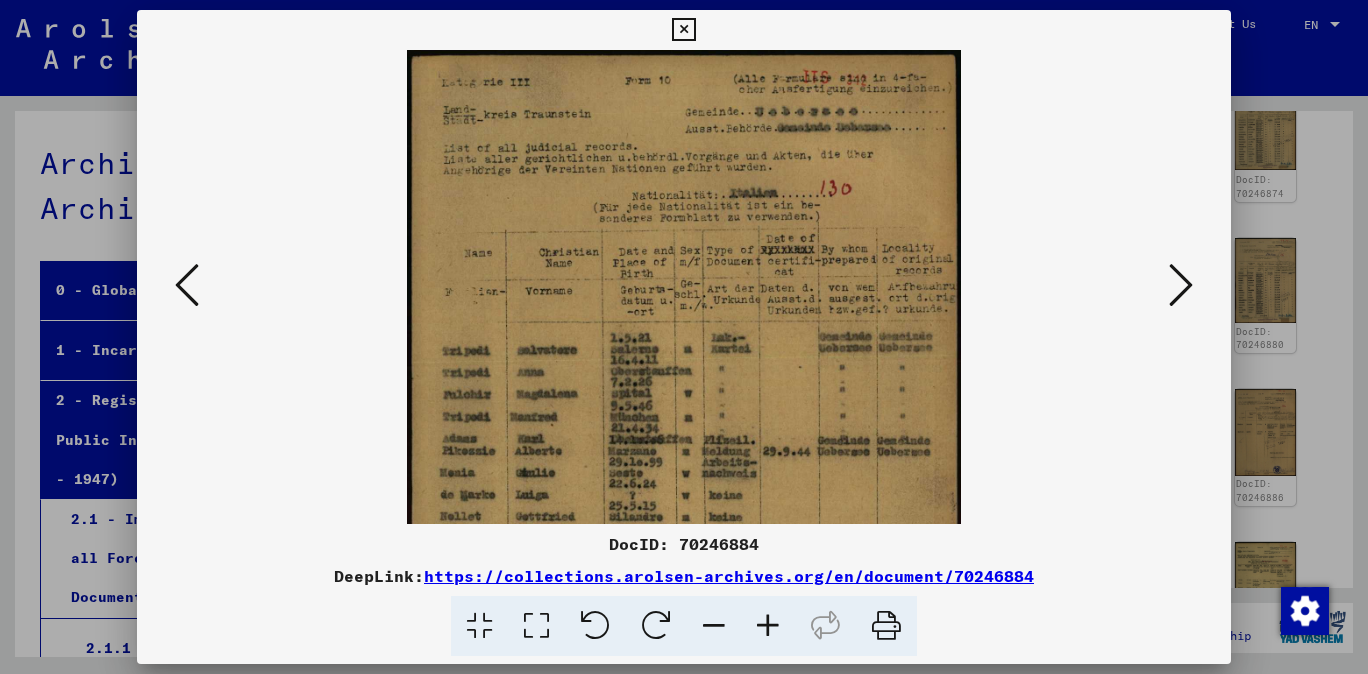 click at bounding box center [768, 626] 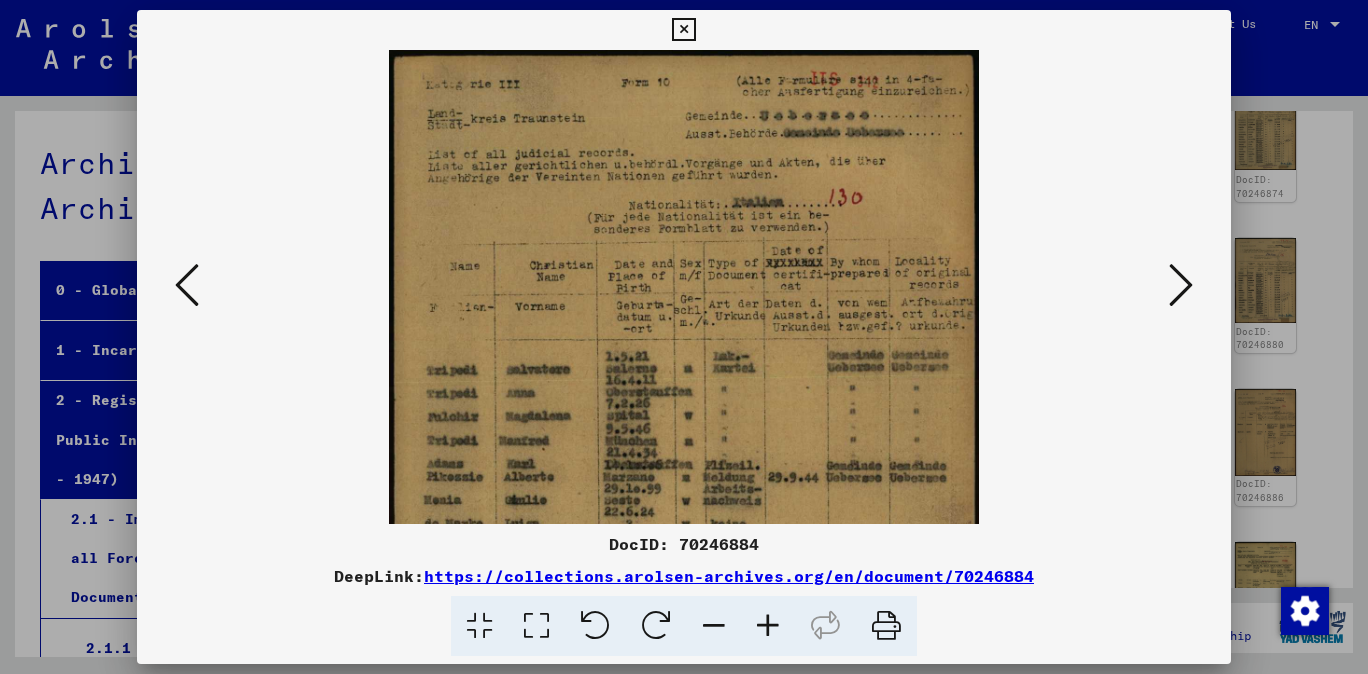 click at bounding box center (768, 626) 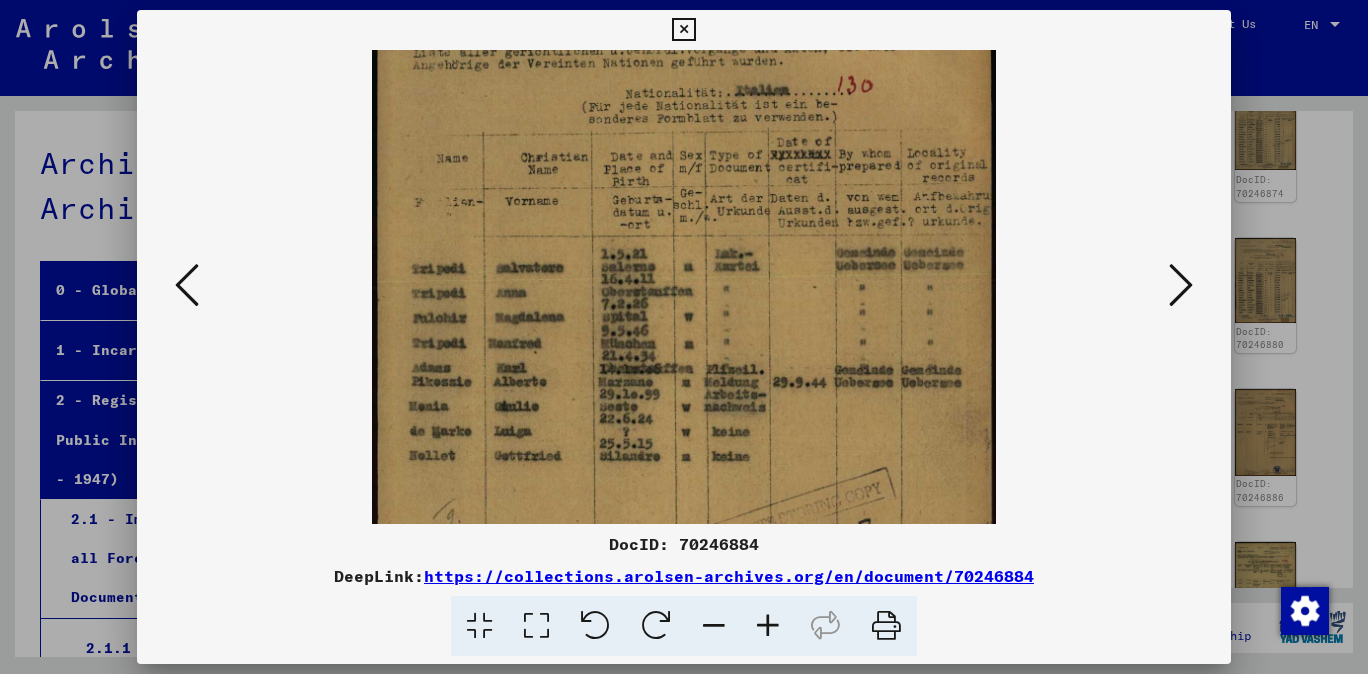 scroll, scrollTop: 140, scrollLeft: 0, axis: vertical 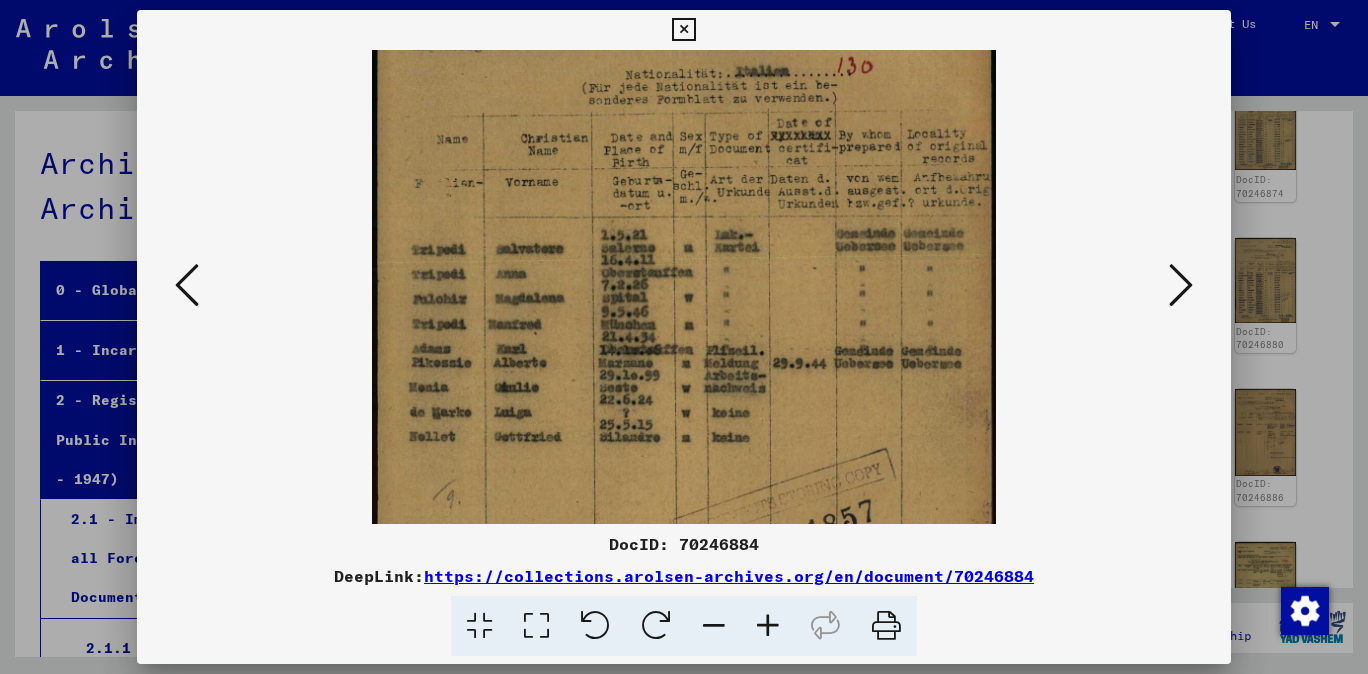 drag, startPoint x: 859, startPoint y: 472, endPoint x: 899, endPoint y: 356, distance: 122.702896 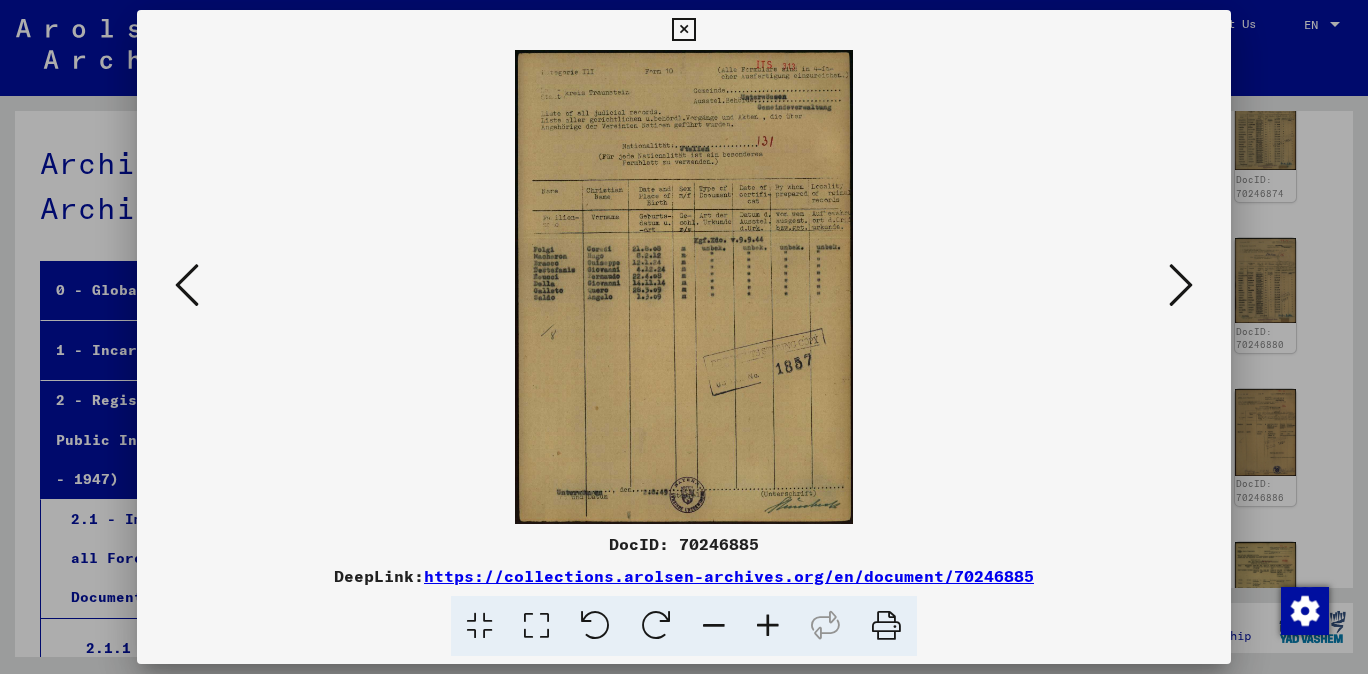 click at bounding box center (1181, 285) 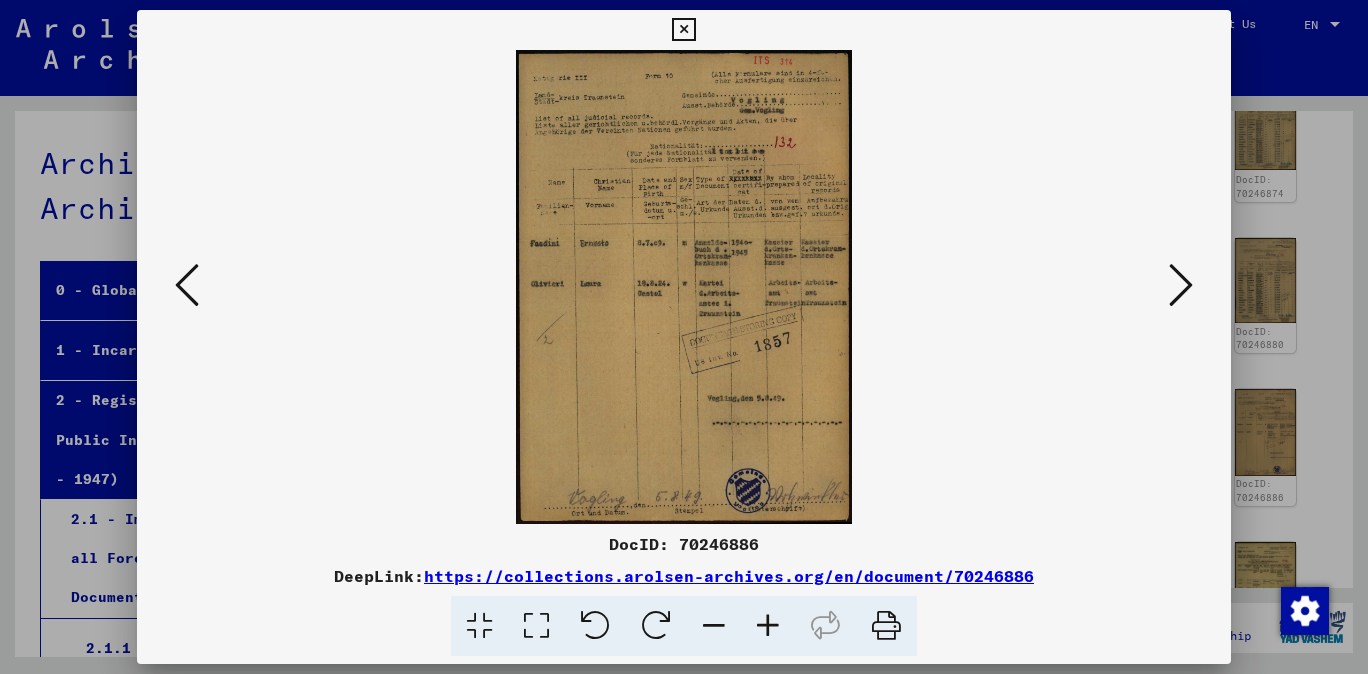 click at bounding box center [1181, 285] 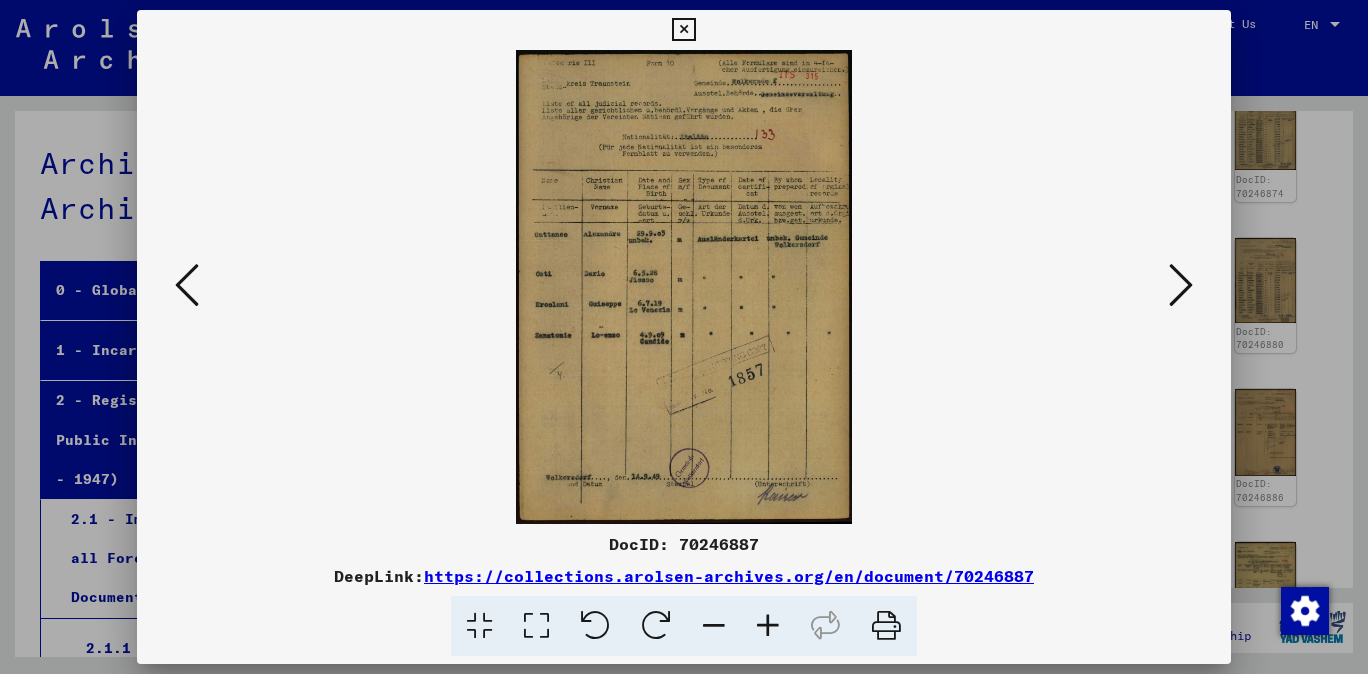 click at bounding box center [1181, 285] 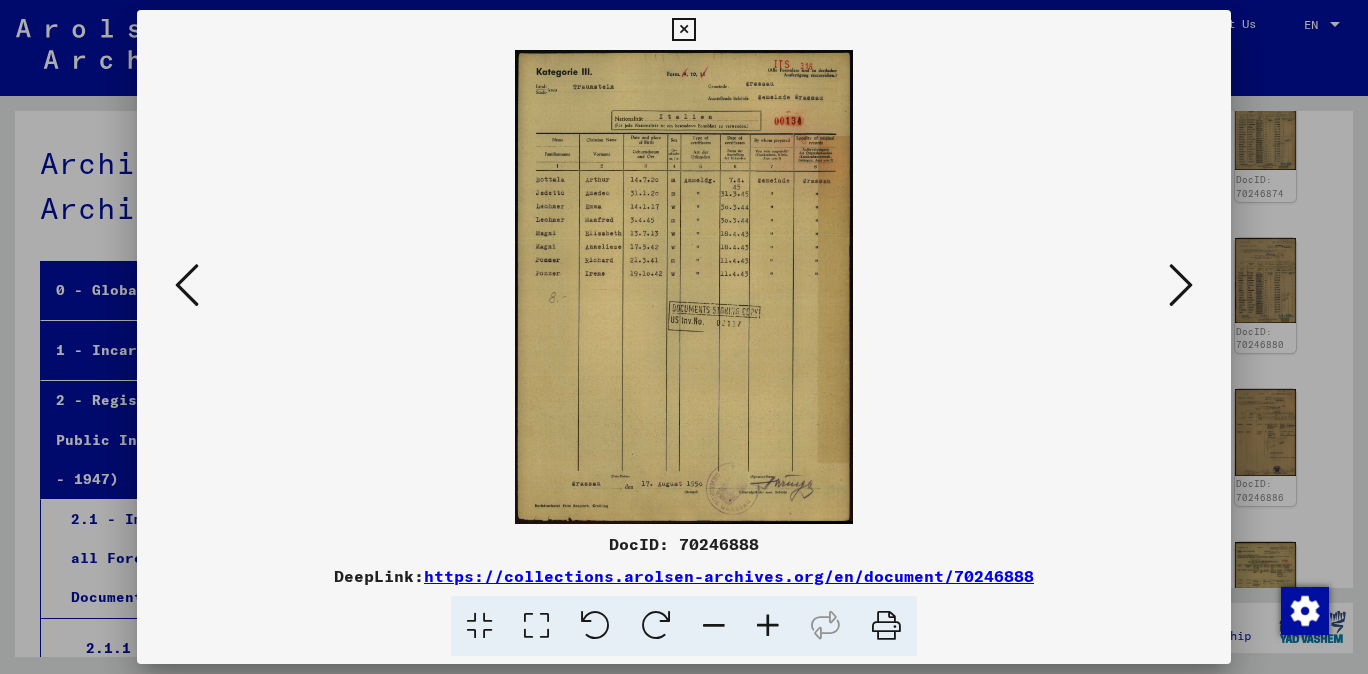 click at bounding box center [1181, 285] 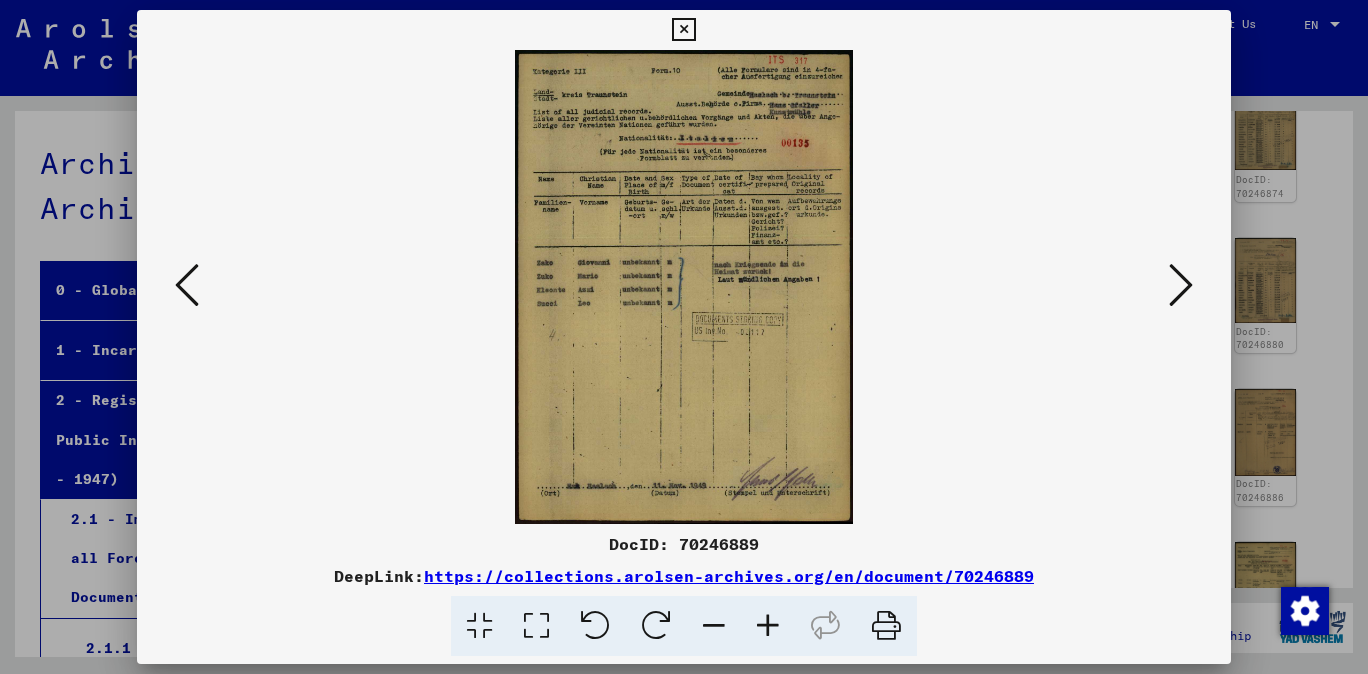click at bounding box center [1181, 285] 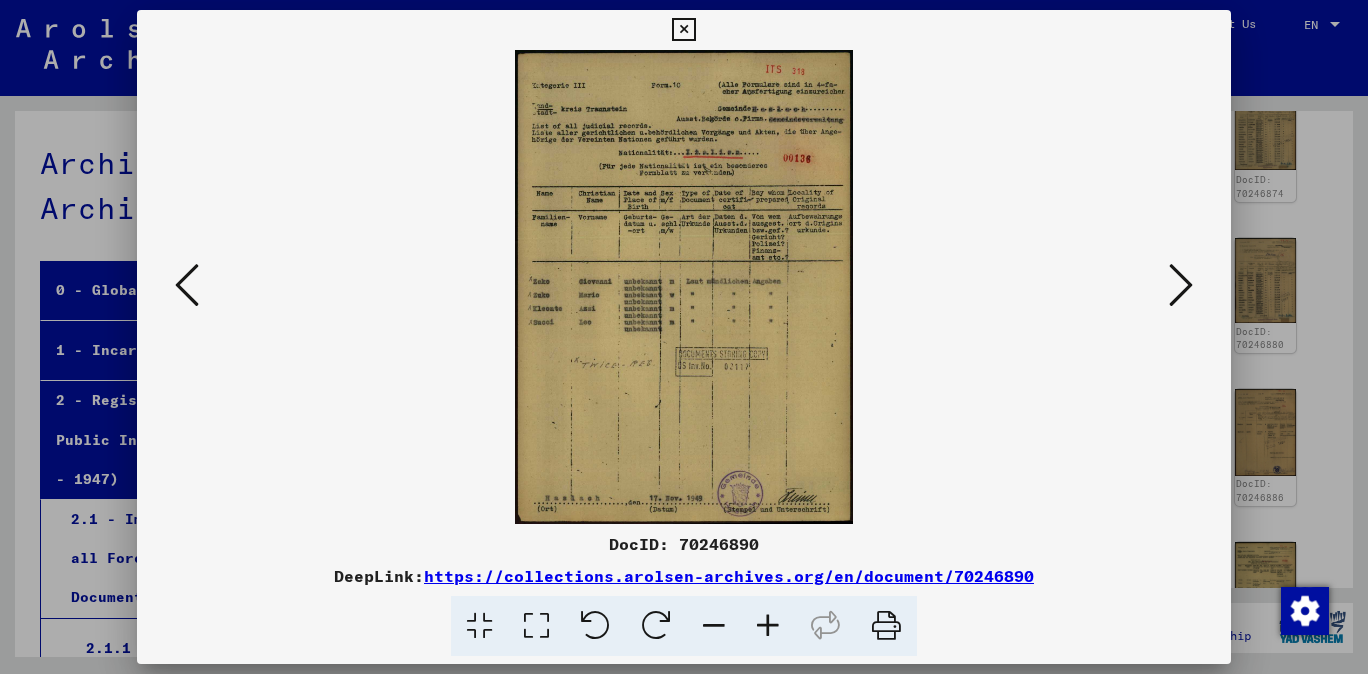 click at bounding box center [683, 30] 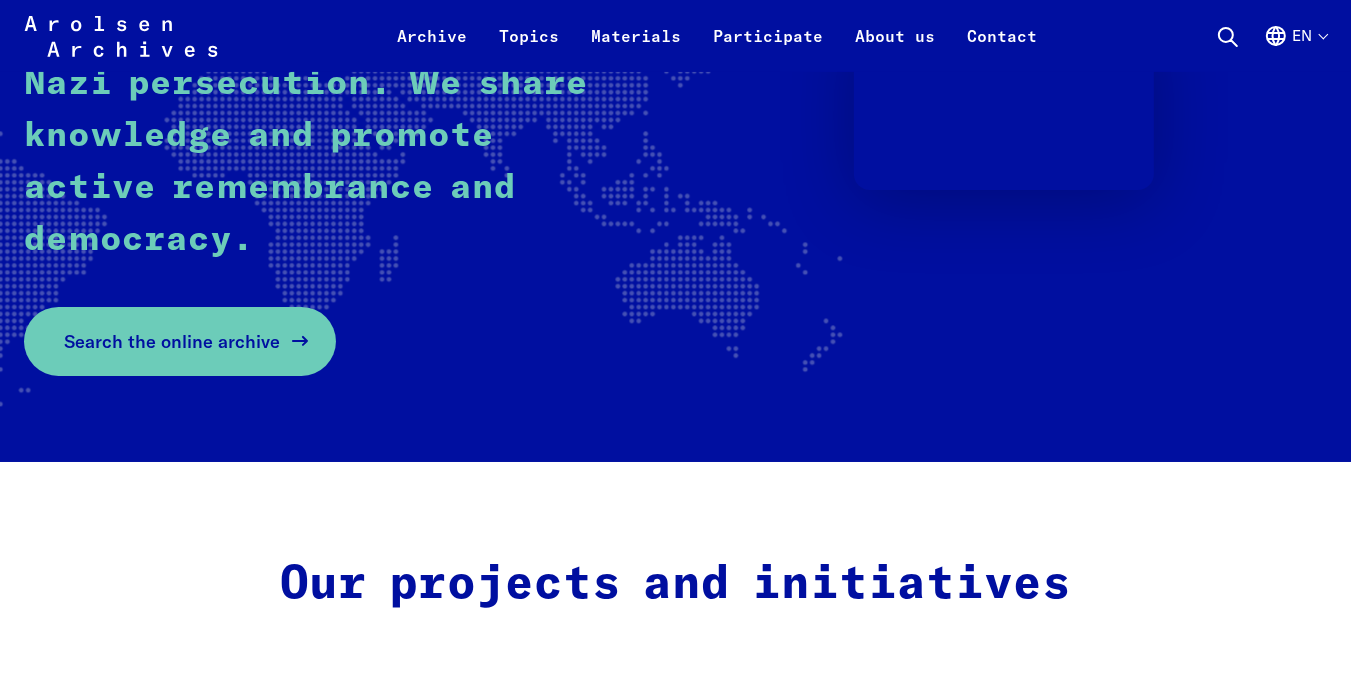 scroll, scrollTop: 422, scrollLeft: 0, axis: vertical 